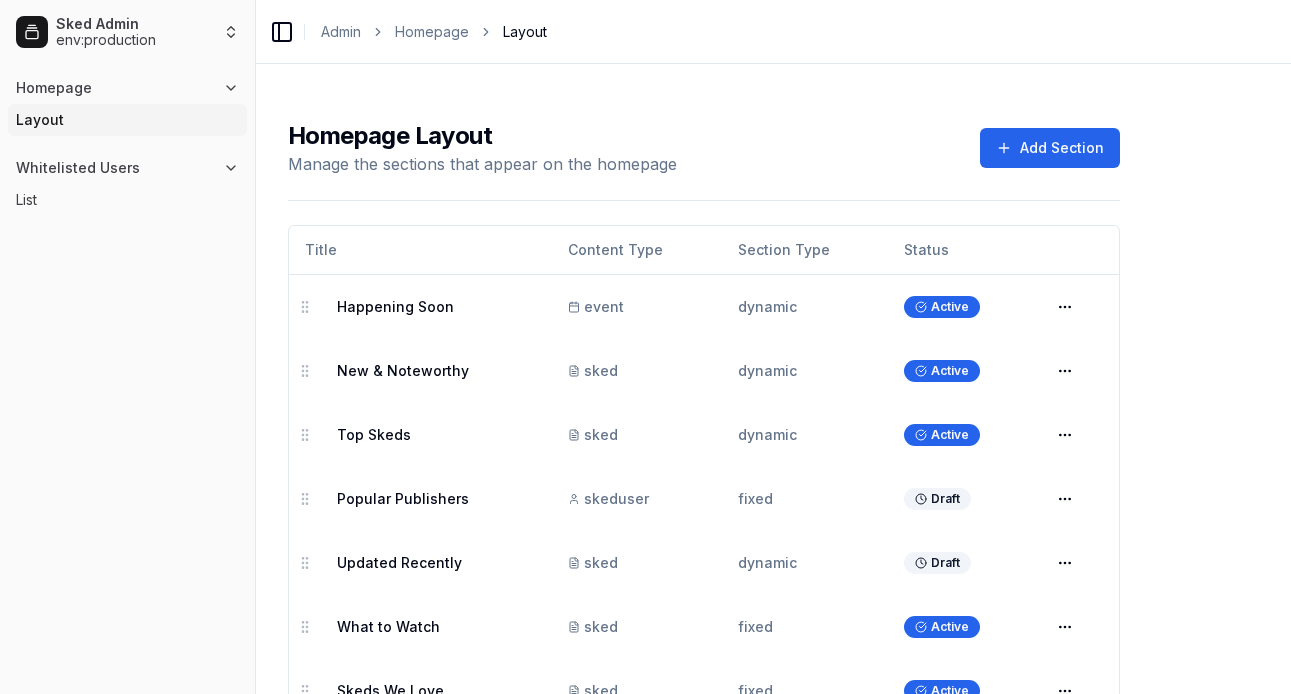 scroll, scrollTop: 278, scrollLeft: 0, axis: vertical 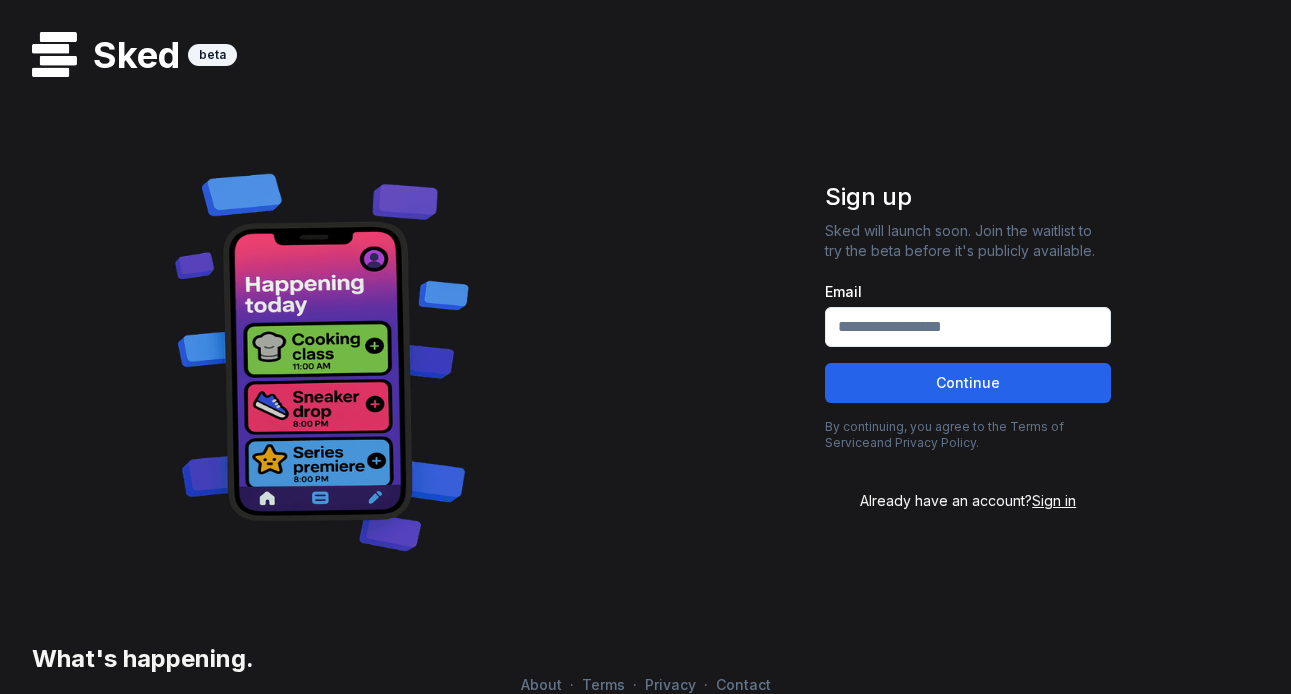 click on "Email" at bounding box center [968, 327] 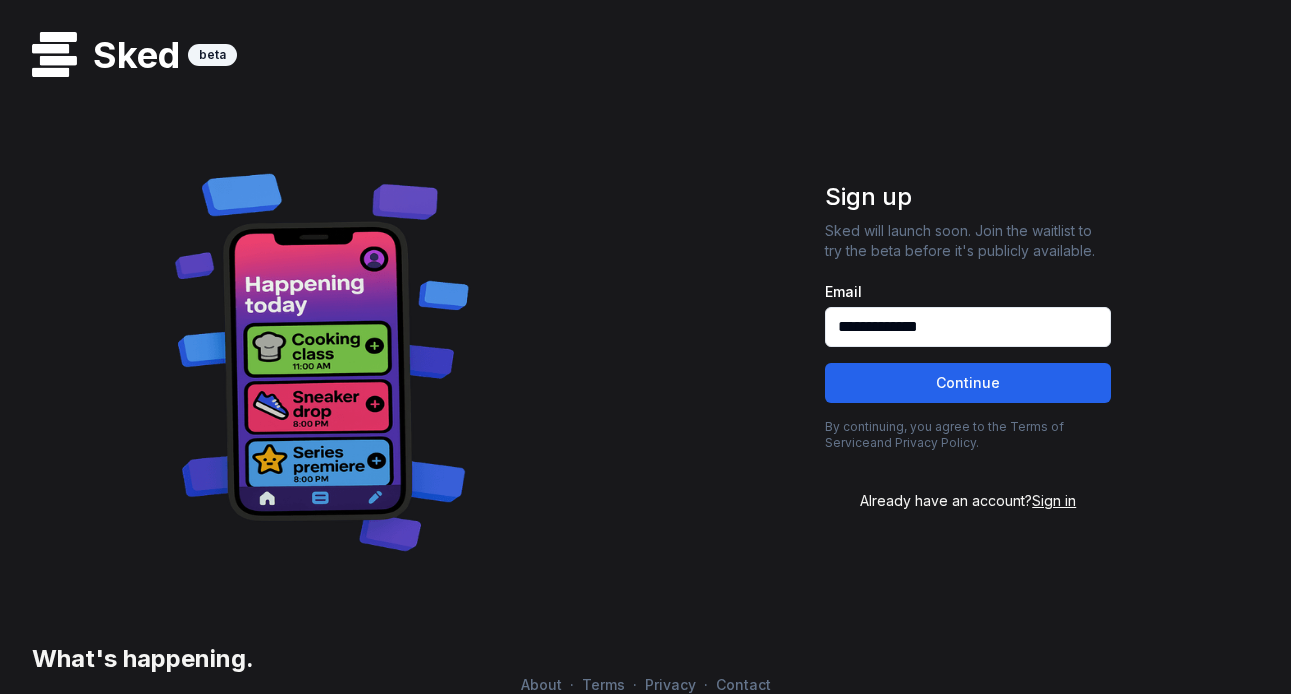 type on "**********" 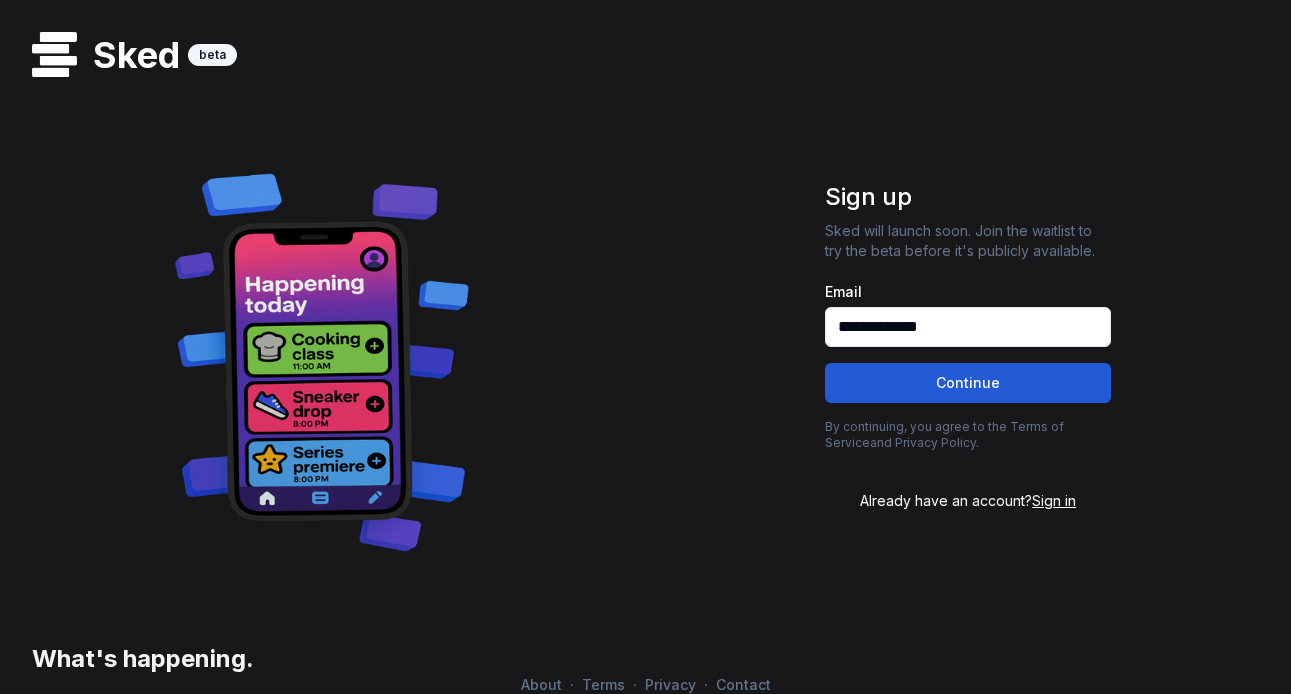 click on "Continue" at bounding box center (968, 383) 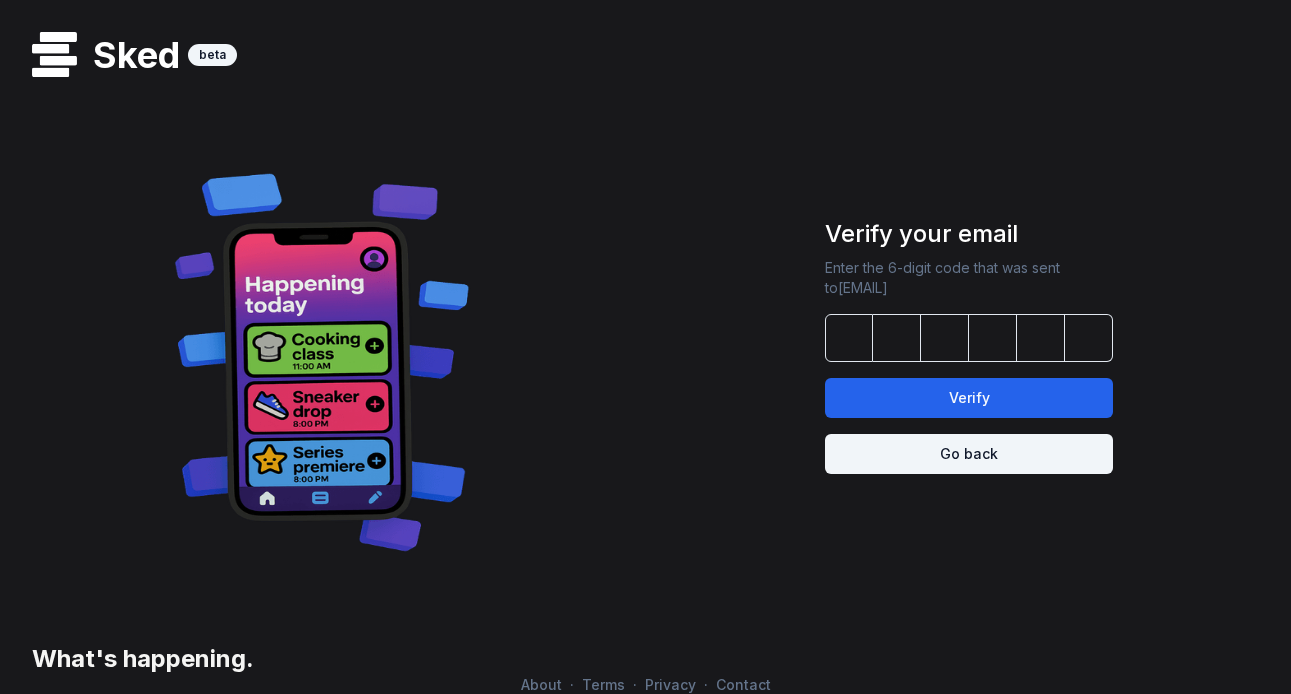 click on "Go back" at bounding box center [969, 454] 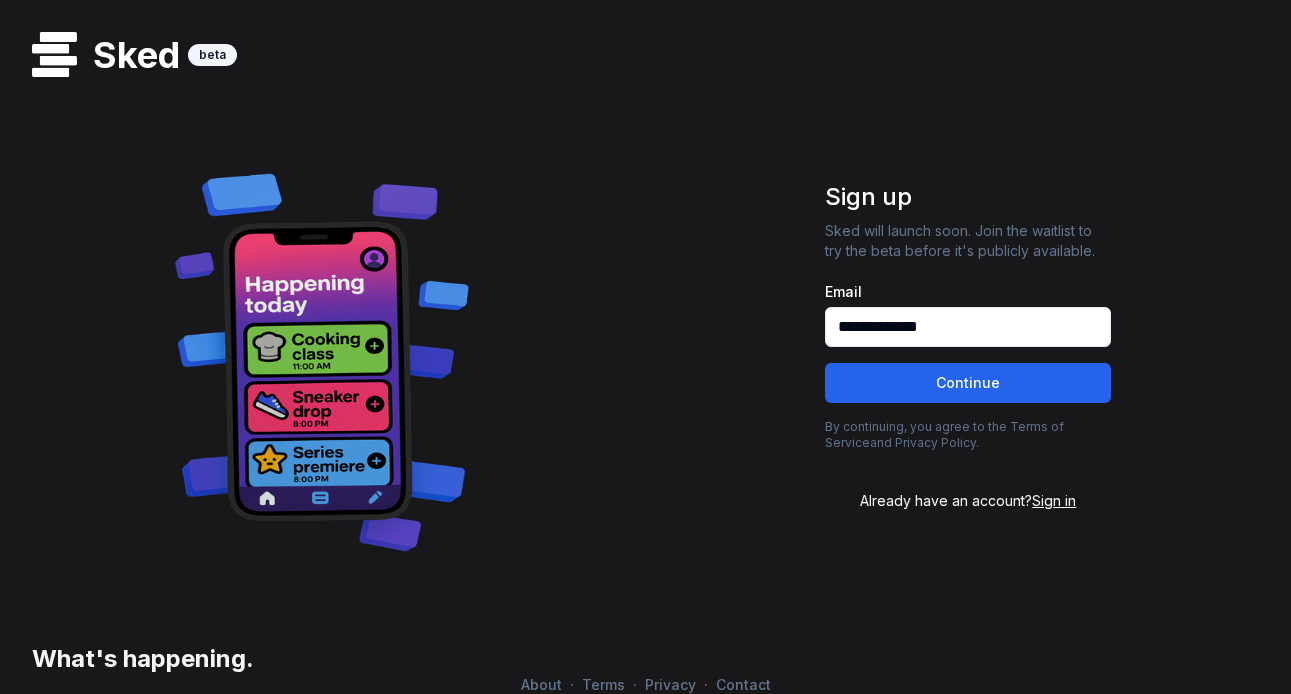 drag, startPoint x: 1003, startPoint y: 329, endPoint x: 875, endPoint y: 325, distance: 128.06248 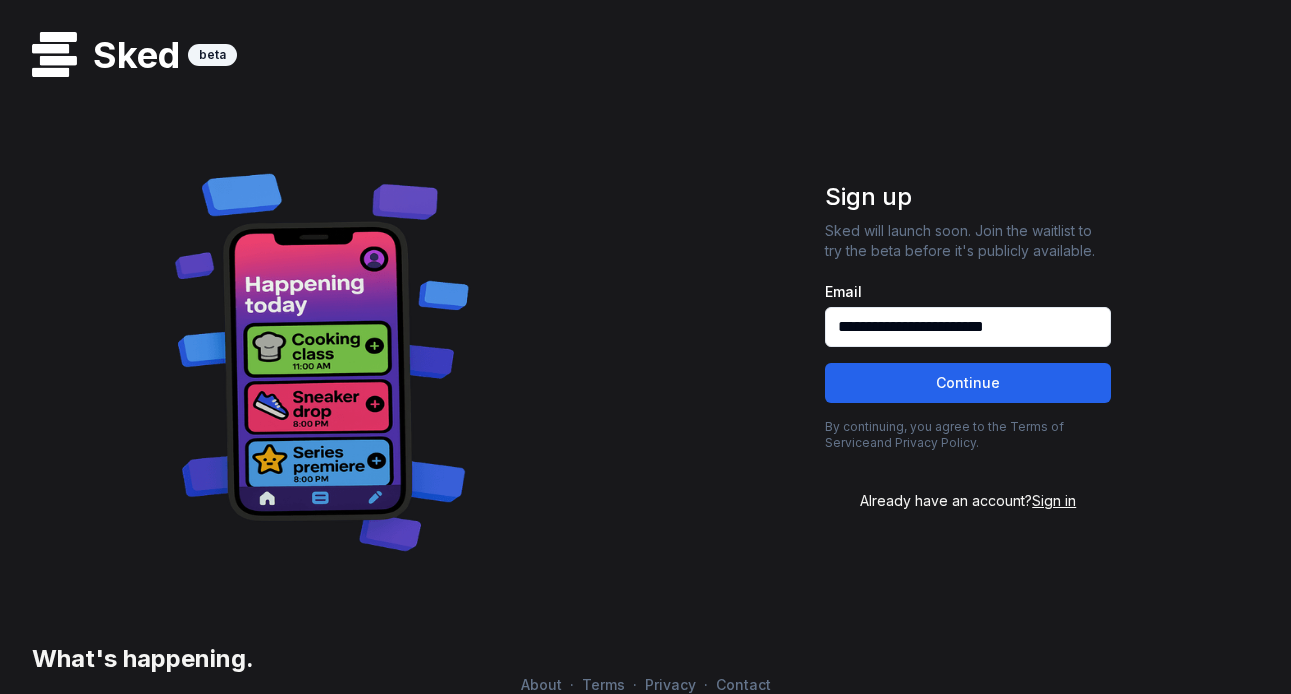 type on "**********" 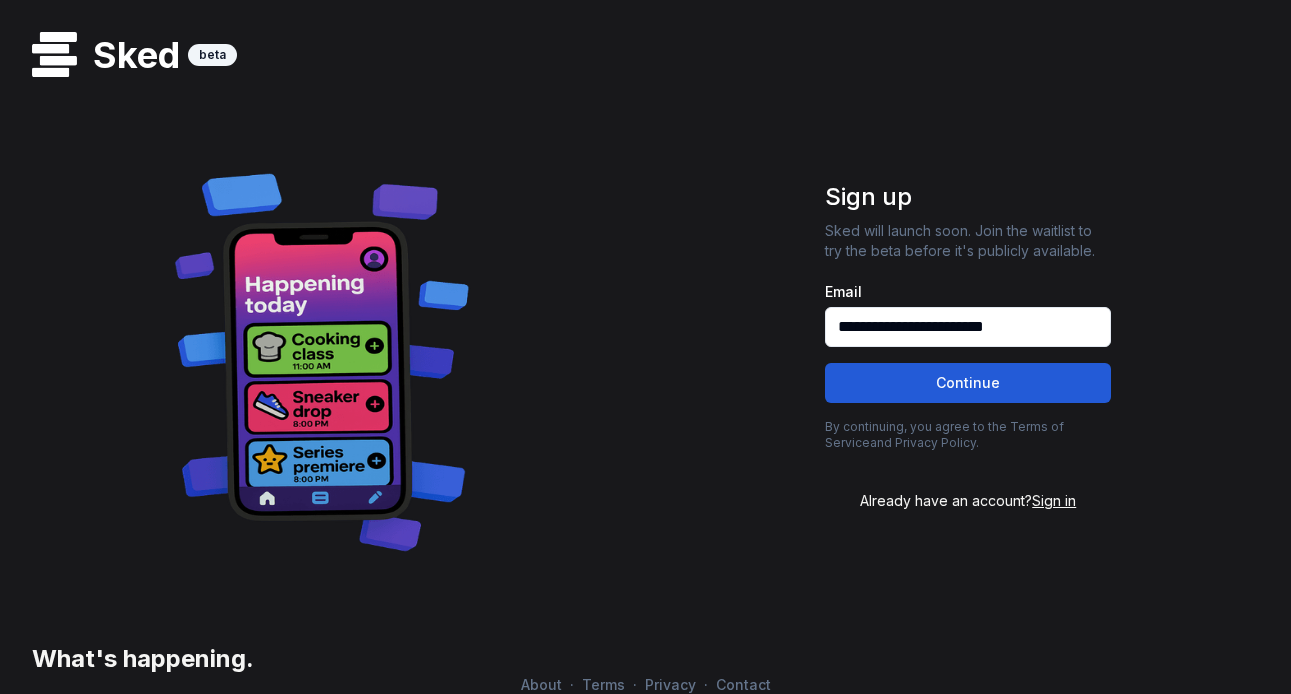 click on "Continue" at bounding box center [968, 383] 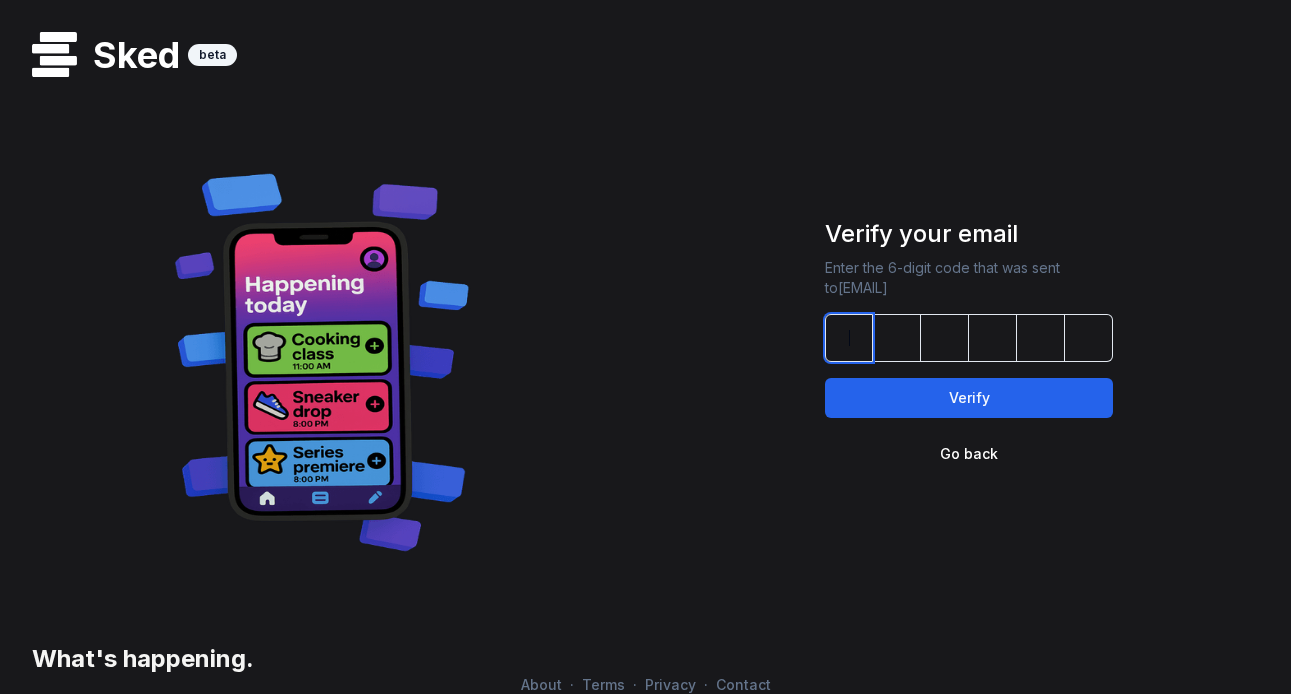 click at bounding box center (989, 338) 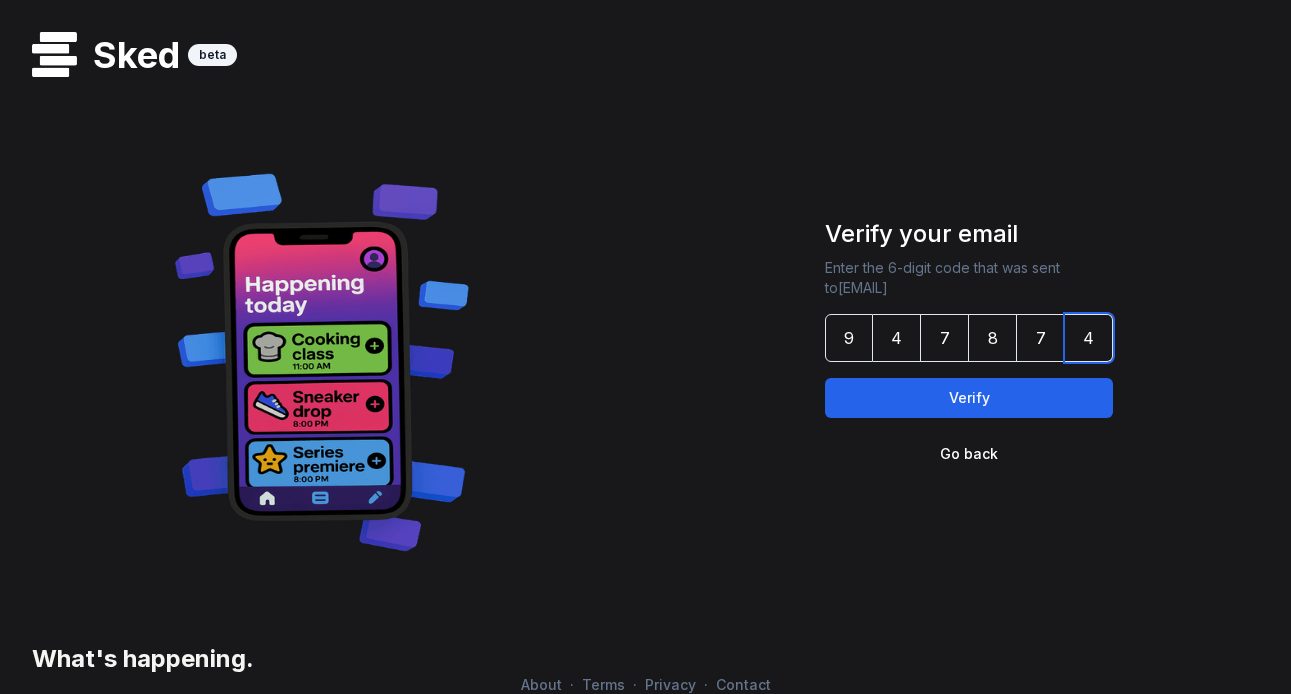 click on "******" at bounding box center (989, 338) 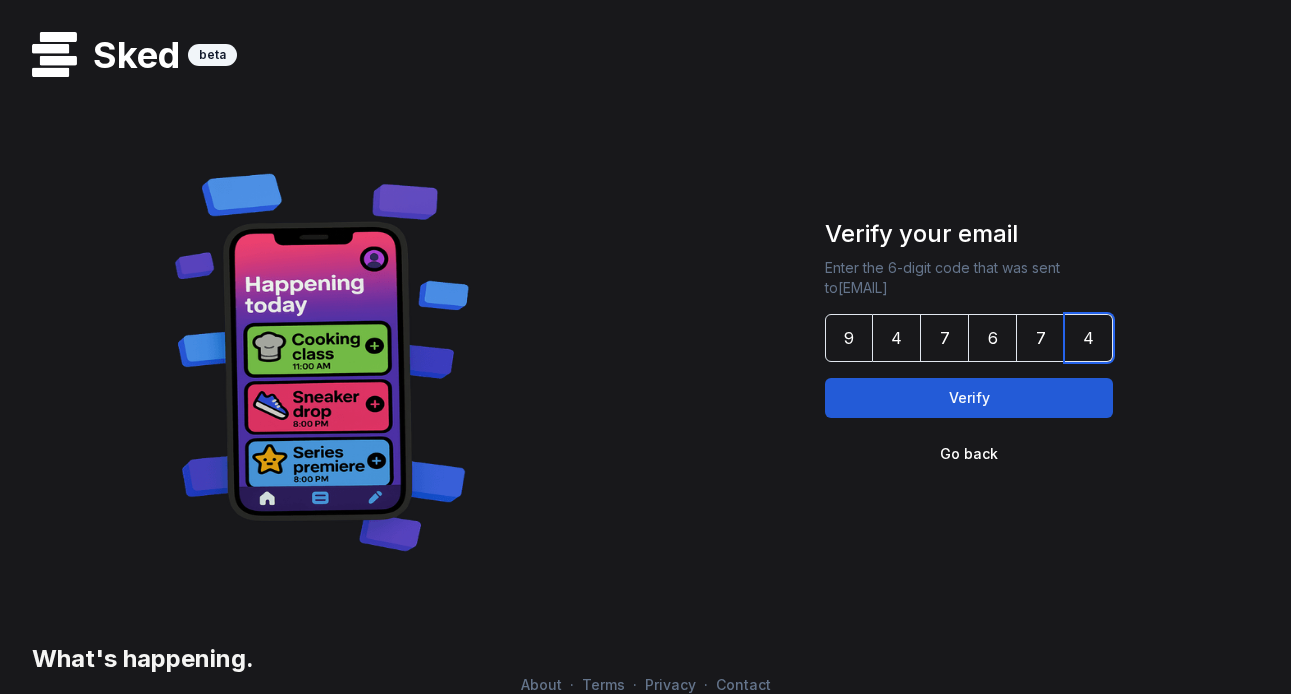 type on "******" 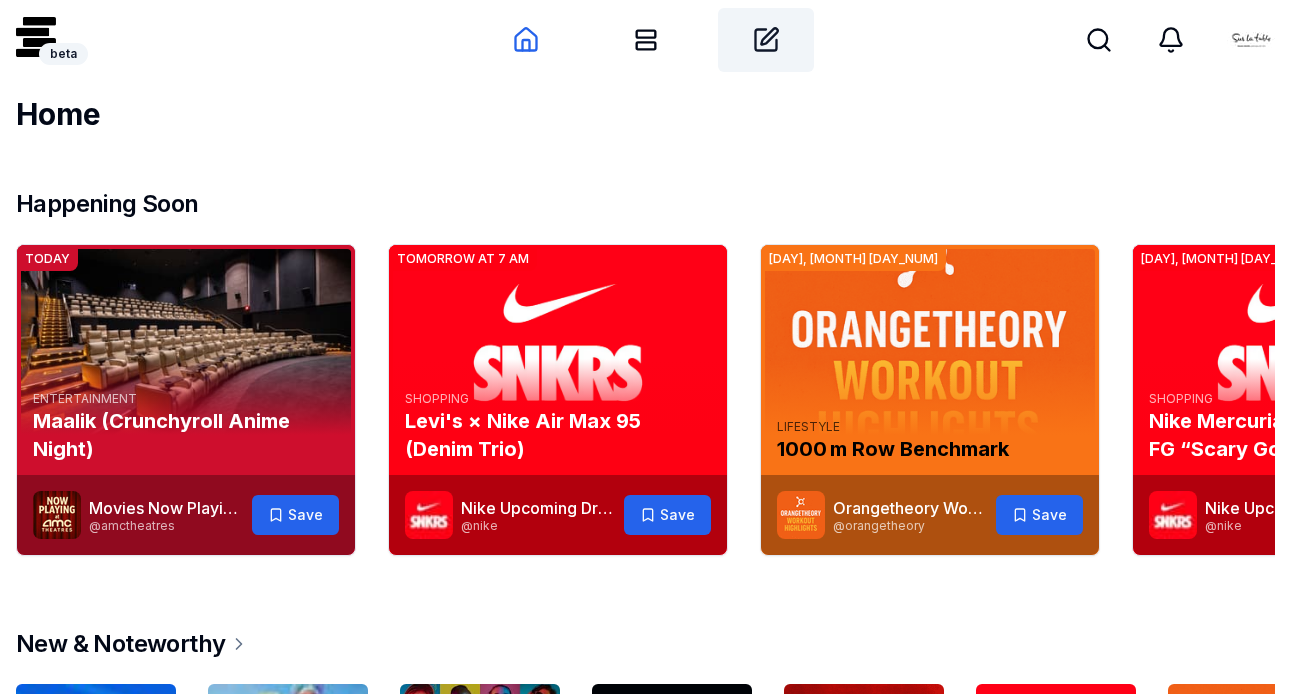 click 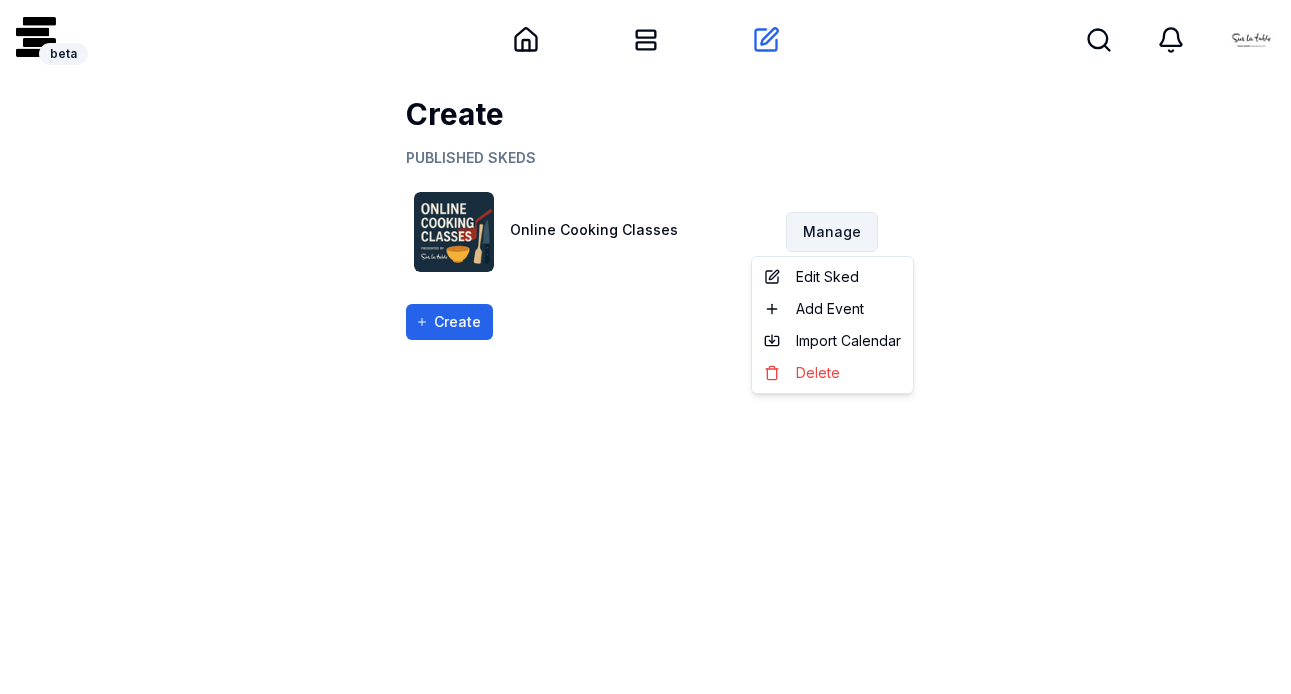 click on "beta beta Home My Sked Create Search Search Create PUBLISHED SKEDS Online Cooking Classes Manage Create   Edit   Sked   Add Event   Import Calendar Delete" at bounding box center [645, 469] 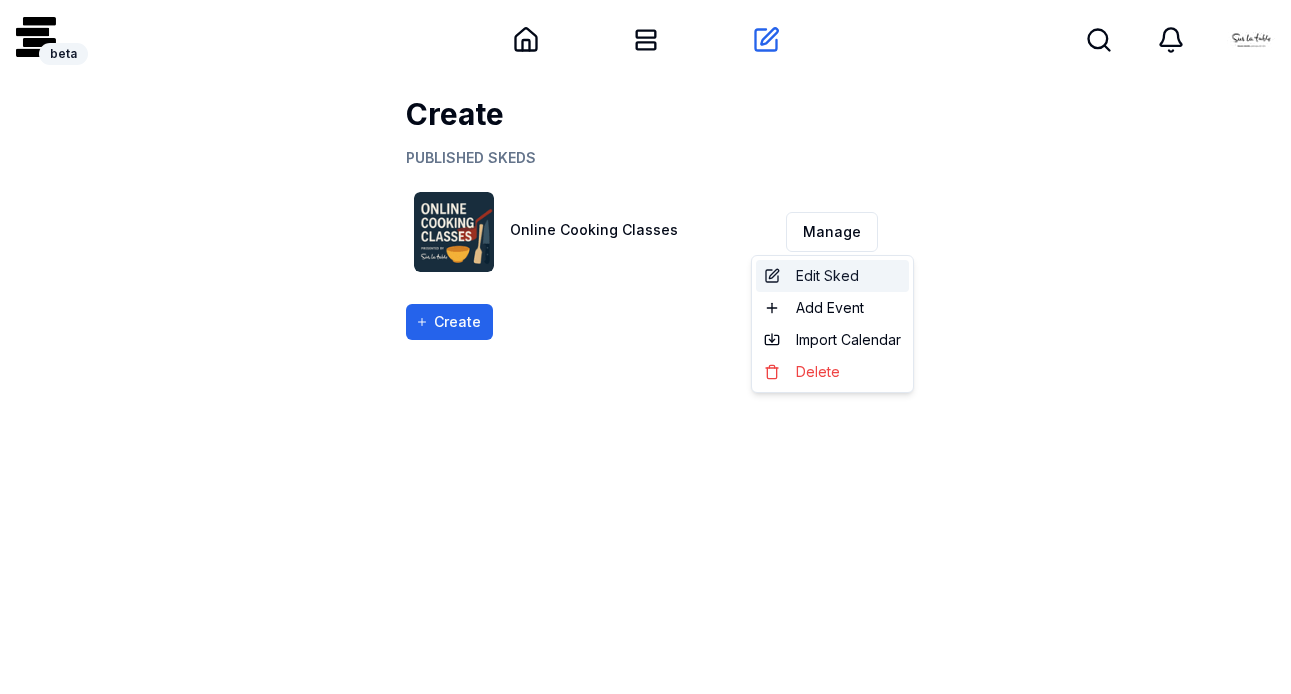 click on "Edit   Sked" at bounding box center (827, 276) 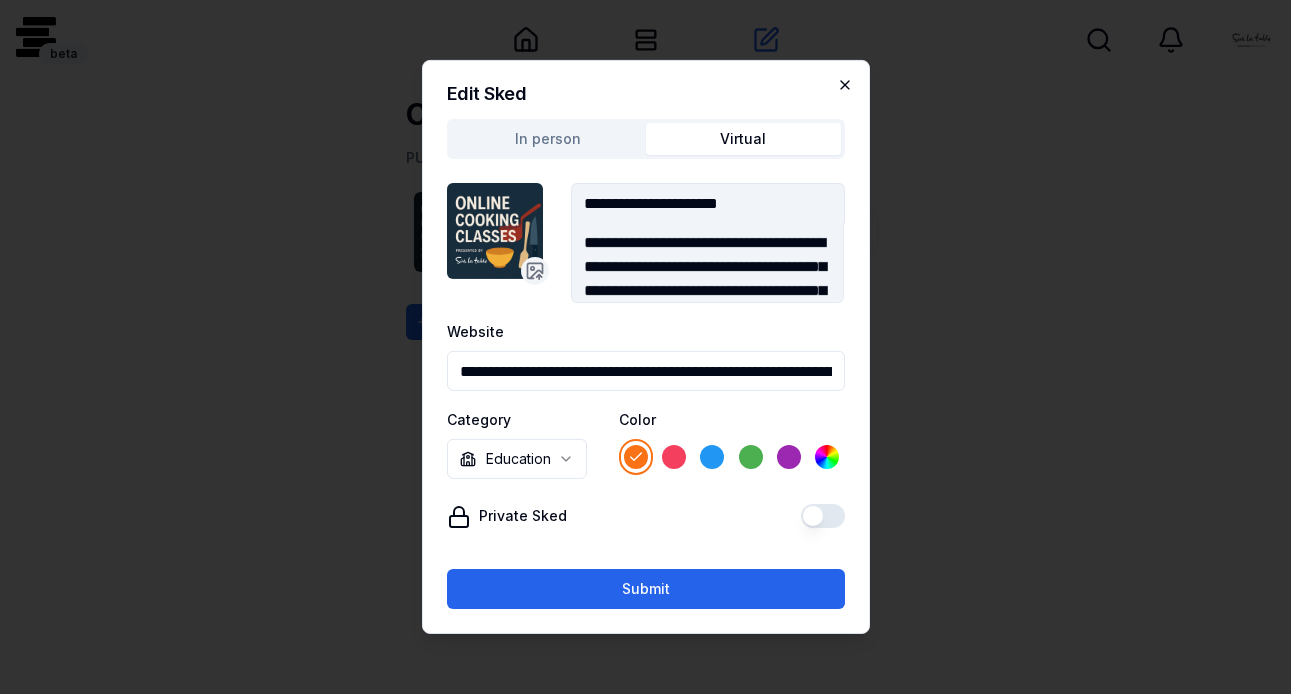 click 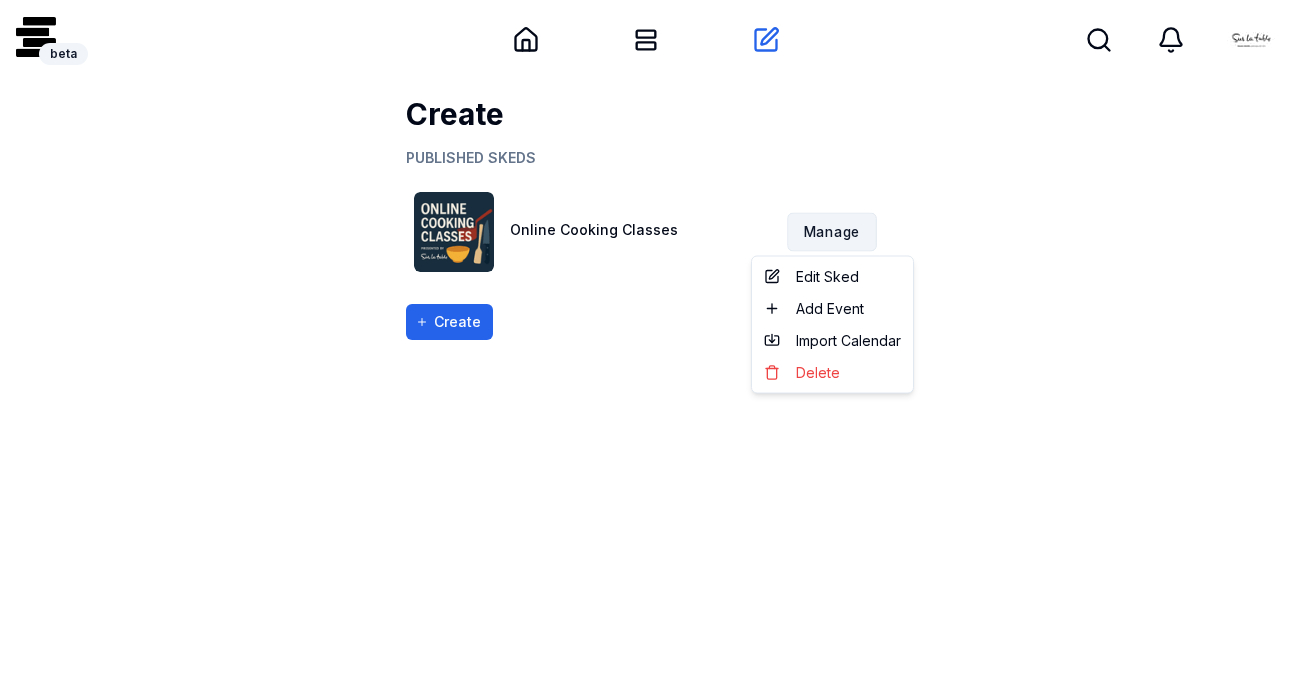 click on "beta beta Home My Sked Create Search Search Create PUBLISHED SKEDS Online Cooking Classes Manage Create   Edit   Sked   Add Event   Import Calendar Delete" at bounding box center [645, 469] 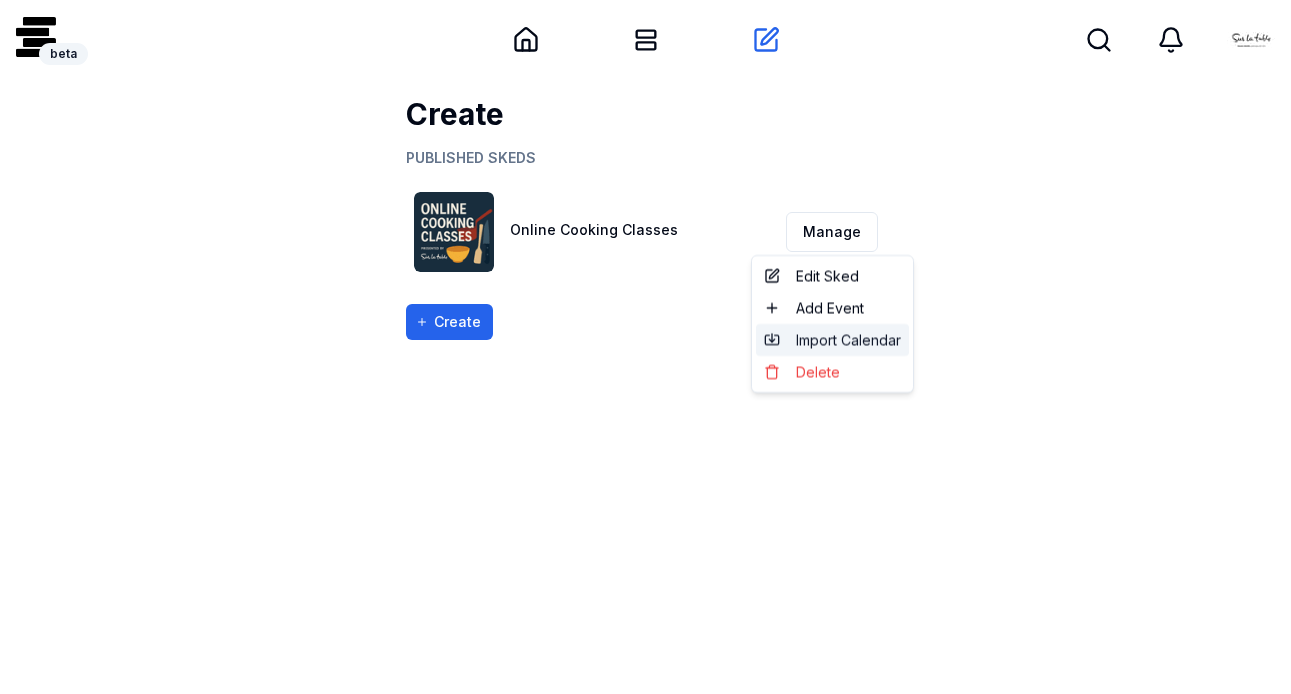 click on "Import Calendar" at bounding box center [848, 340] 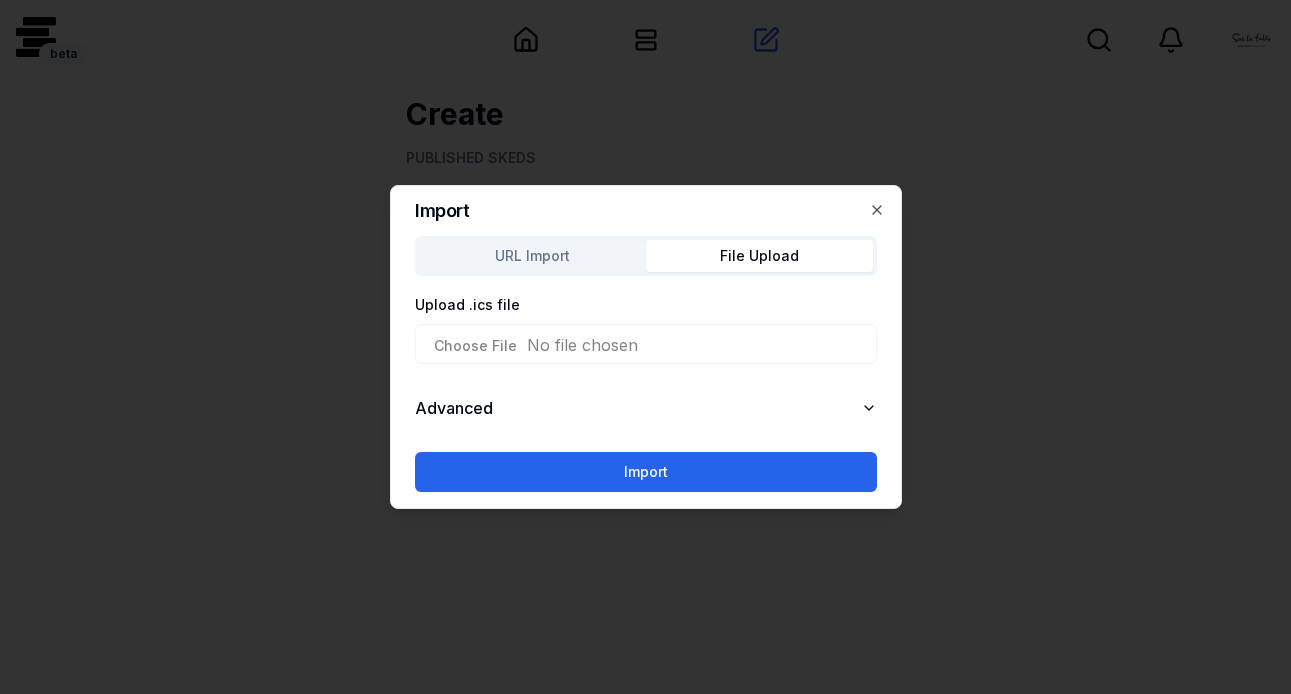 click on "beta beta Home My Sked Create Search Search Create PUBLISHED SKEDS Online Cooking Classes Manage Create Import URL Import File Upload Upload .ics file Advanced Import Close" at bounding box center [645, 469] 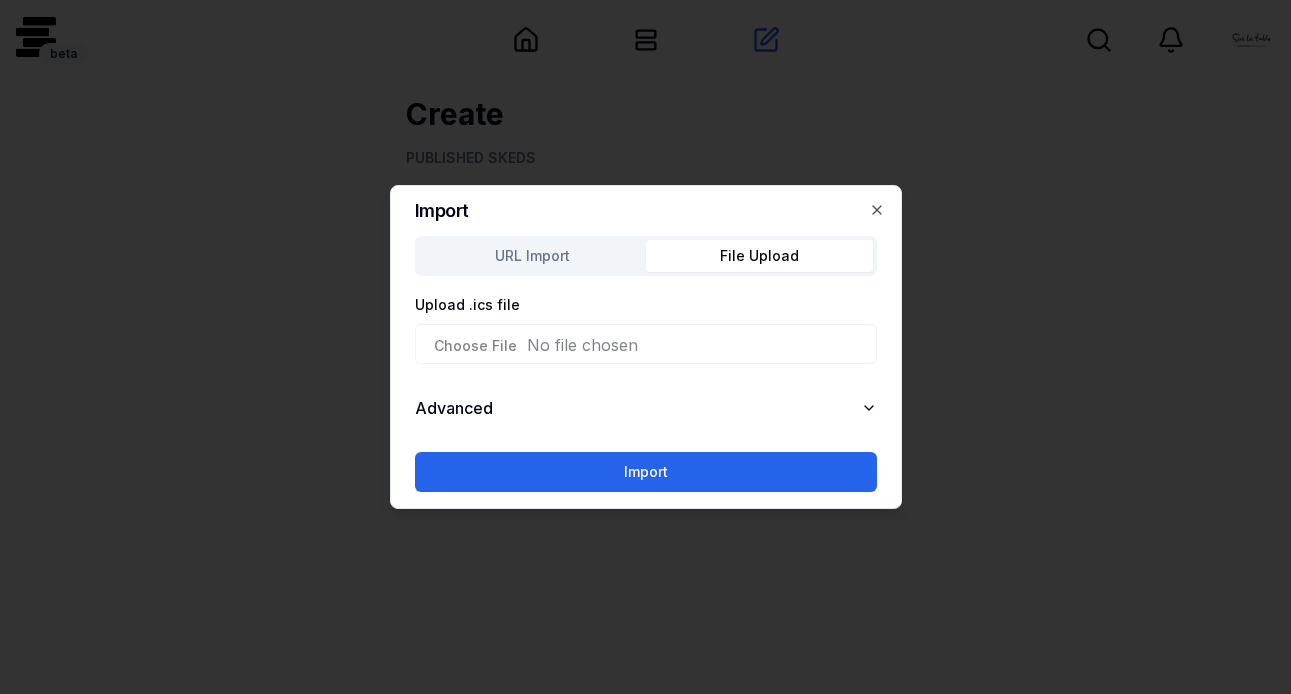type on "**********" 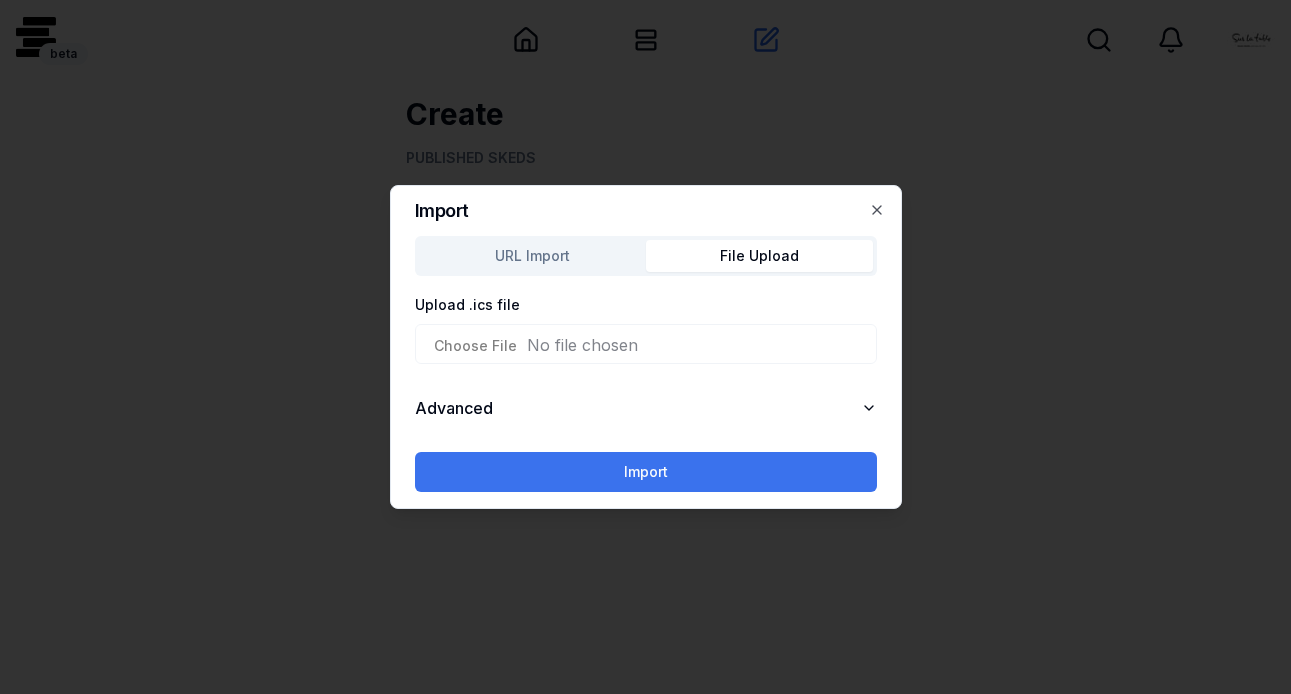click on "Import" at bounding box center [646, 472] 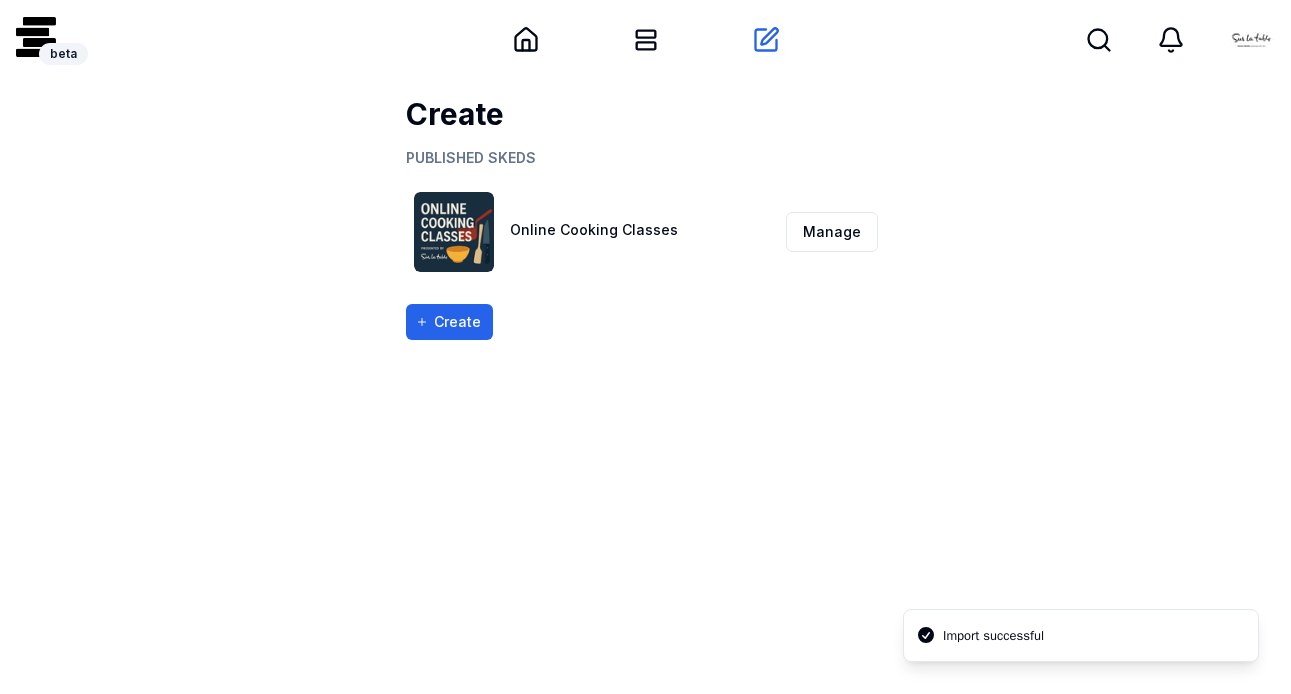 click on "Online Cooking Classes" at bounding box center (594, 229) 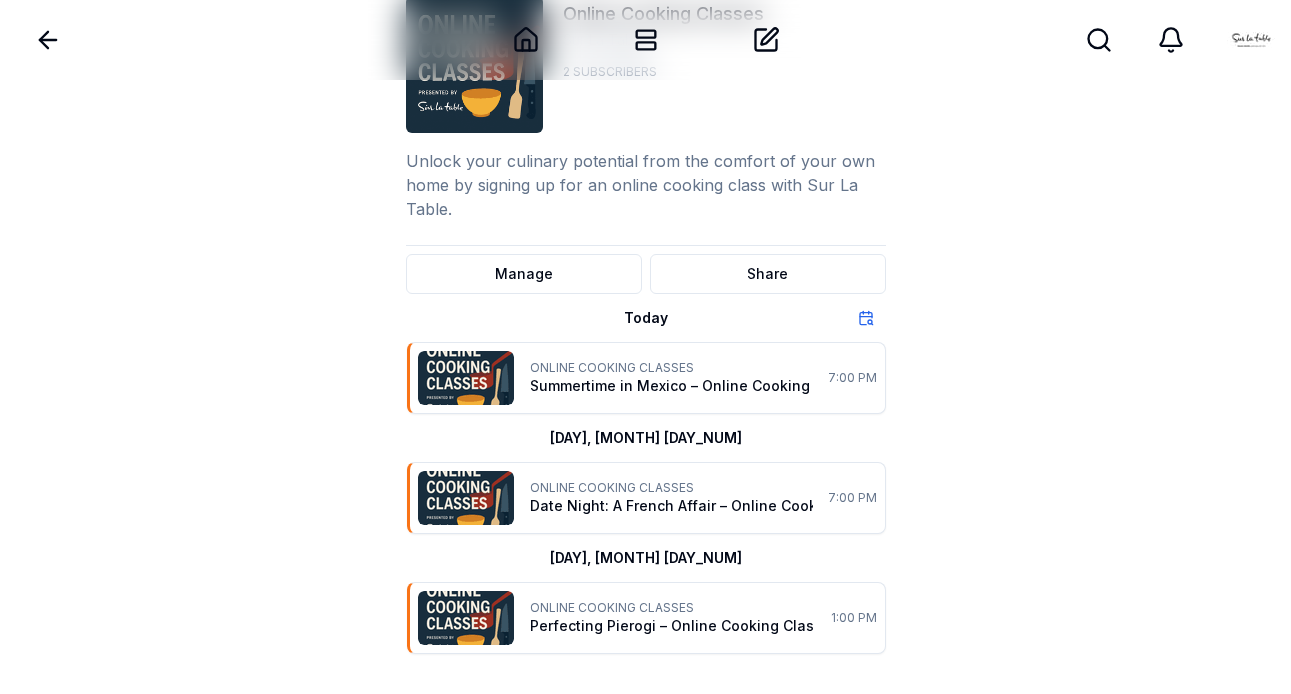 scroll, scrollTop: 100, scrollLeft: 0, axis: vertical 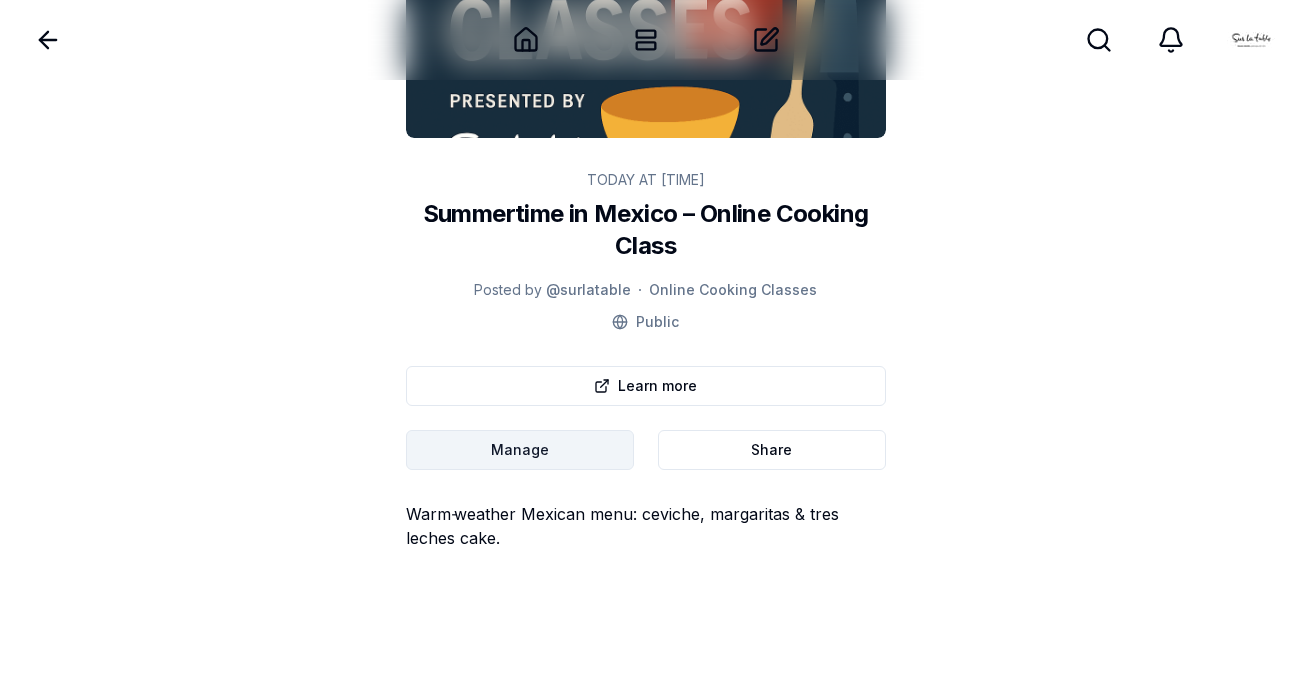 click on "Back Home My Sked Create Search Search TODAY AT [TIME] Summertime in Mexico – Online Cooking Class Posted by   @[PERSON] Online Cooking Classes  Public Learn more Manage Share Warm‑weather Mexican menu: ceviche, margaritas & tres leches cake." at bounding box center (645, 233) 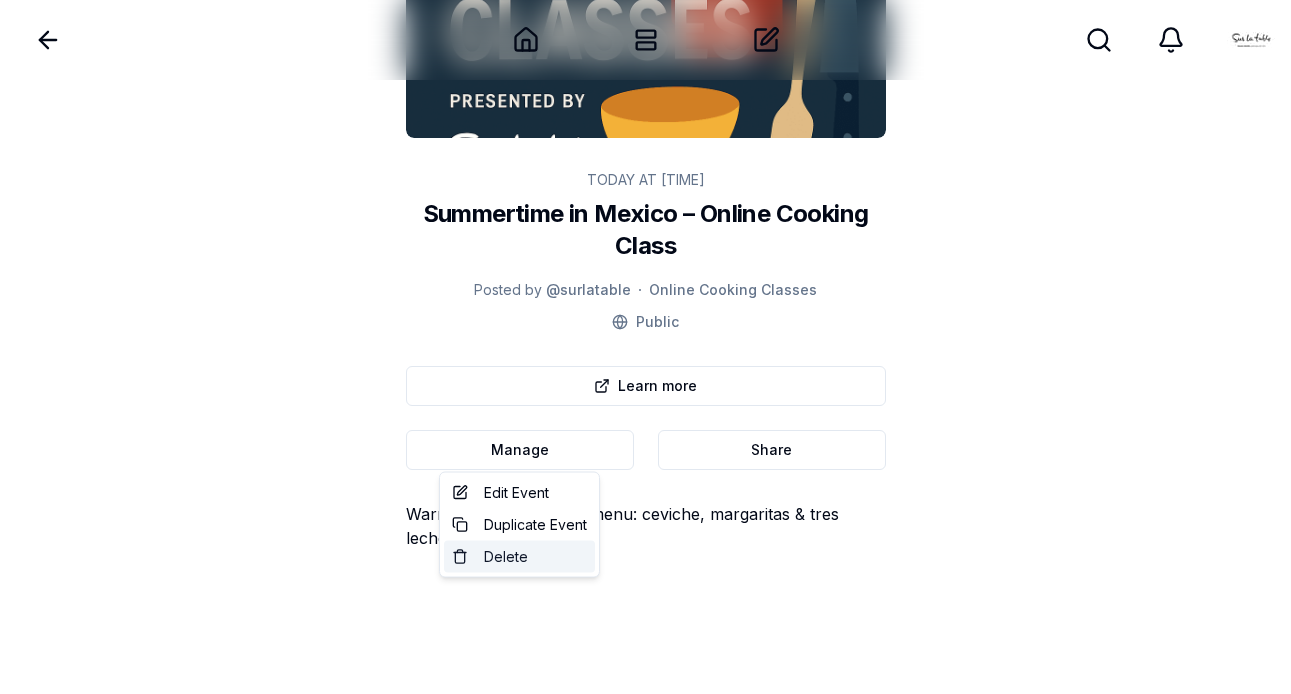 click on "Delete" at bounding box center [506, 557] 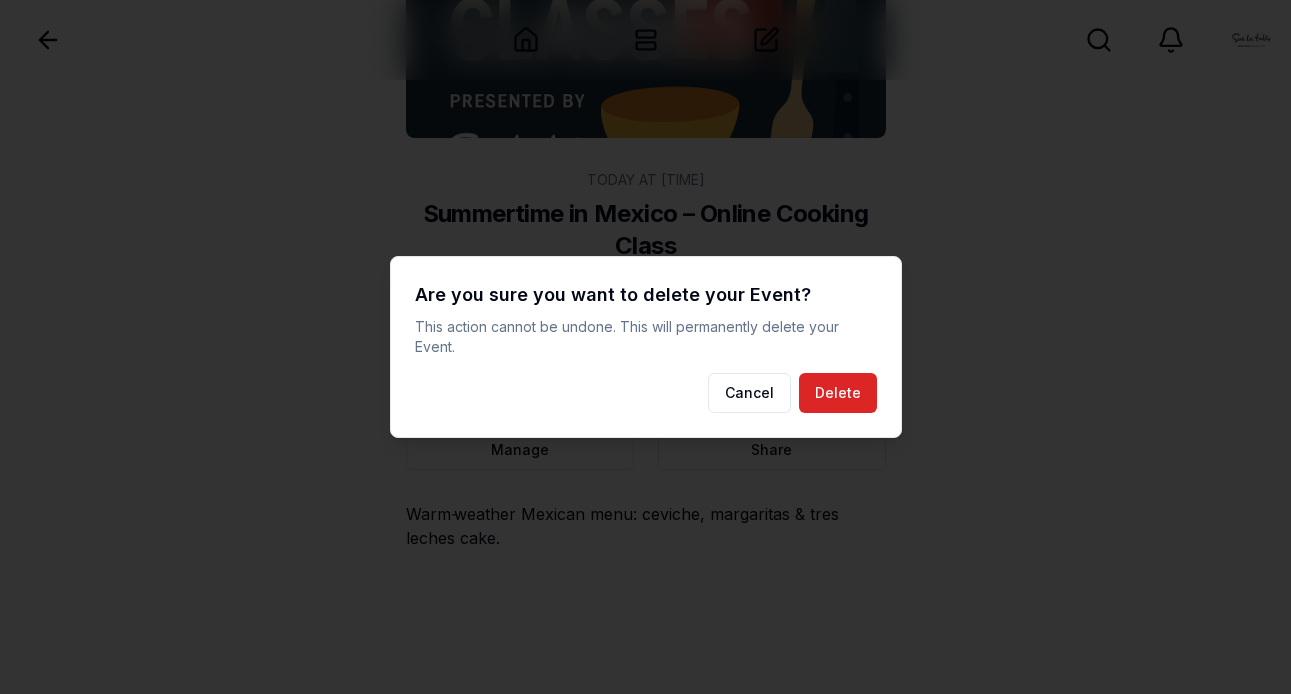 click on "Delete" at bounding box center [838, 393] 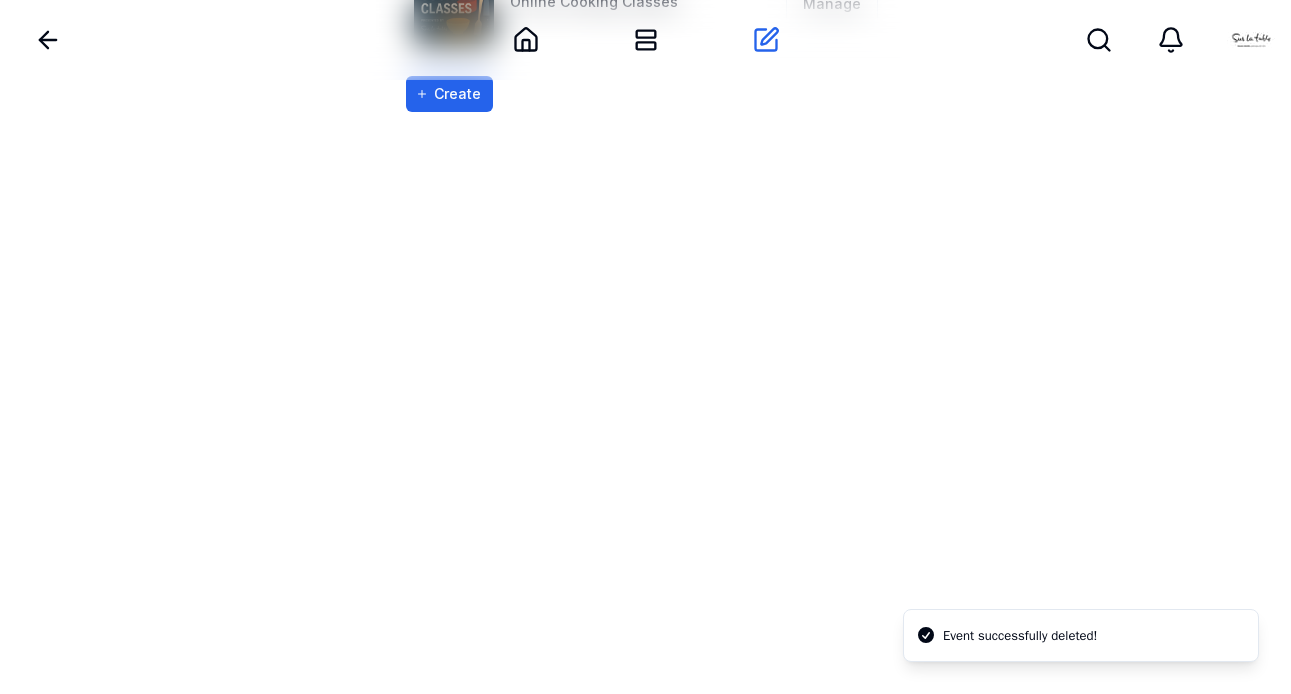 scroll, scrollTop: 0, scrollLeft: 0, axis: both 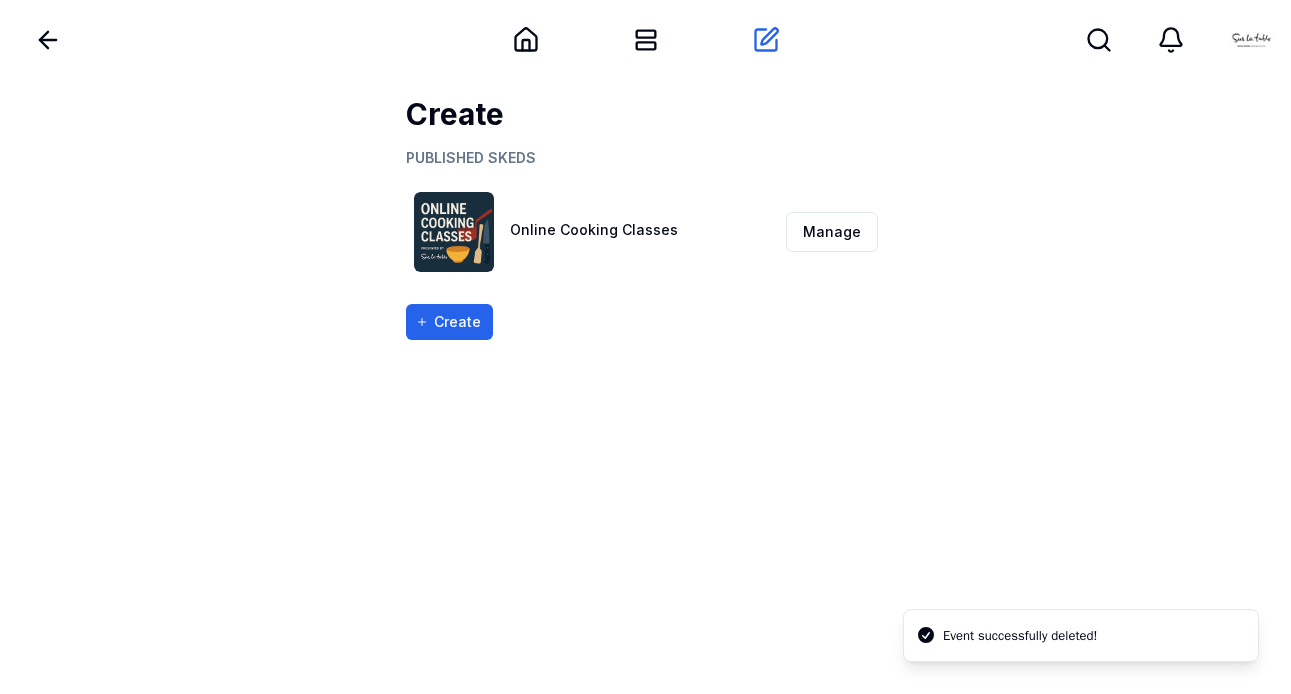 click on "Online Cooking Classes Manage" at bounding box center [646, 232] 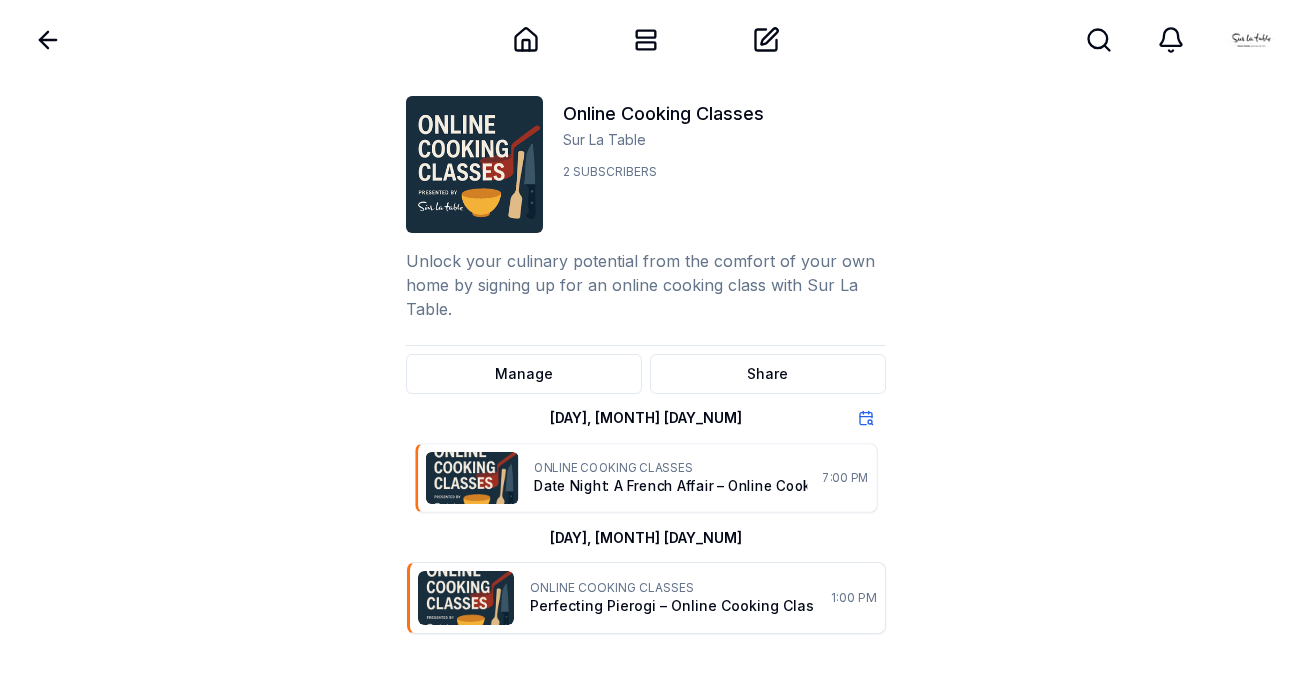 click on "Date Night: A French Affair – Online Cooking Class" at bounding box center (689, 485) 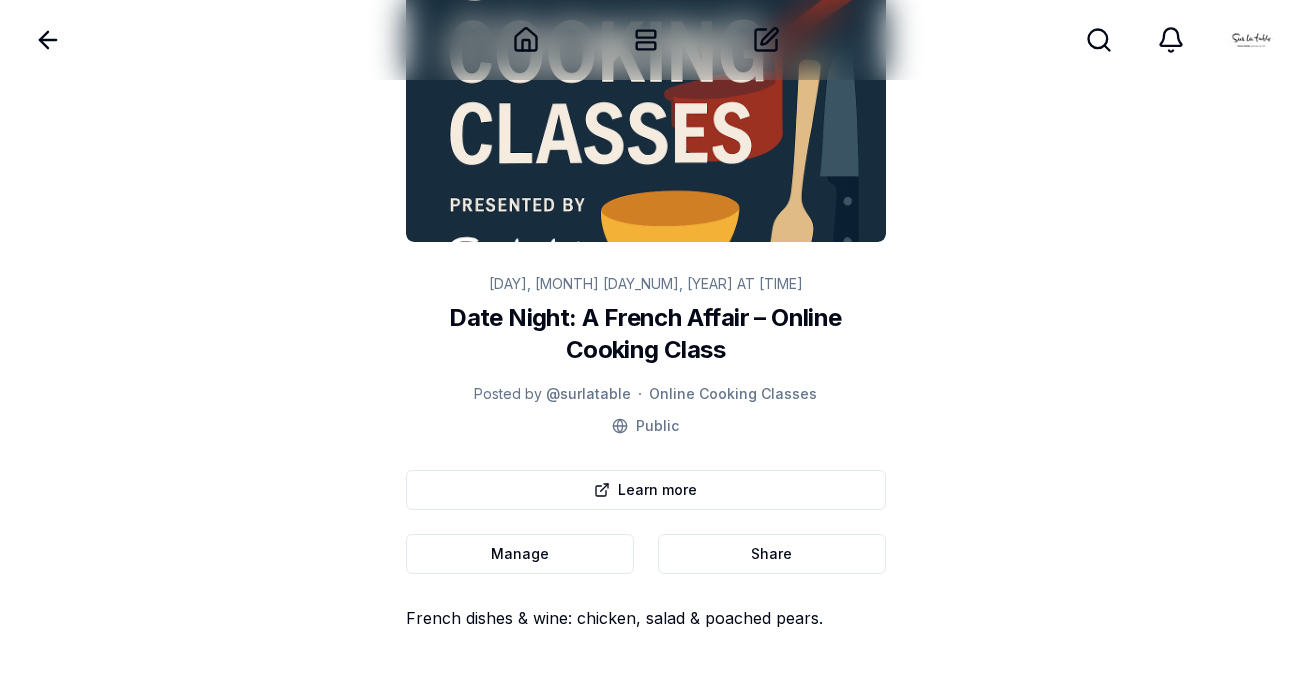 scroll, scrollTop: 161, scrollLeft: 0, axis: vertical 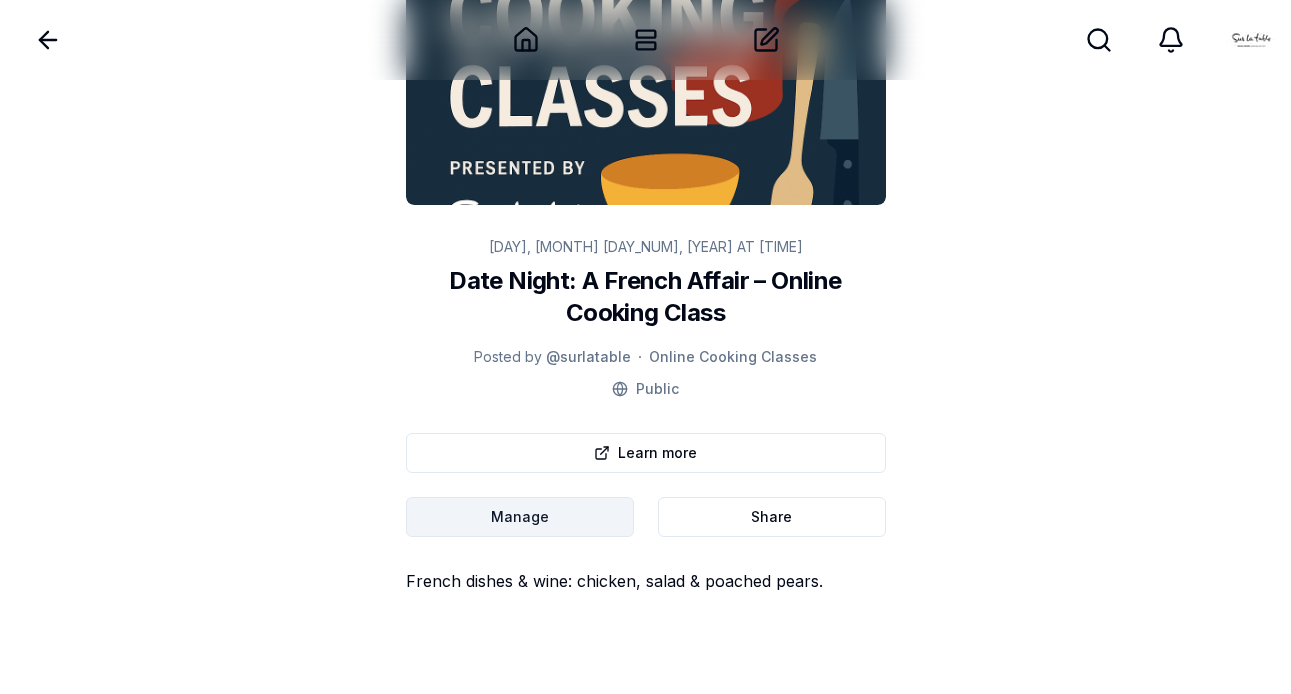 click on "Back Home My Sked Create Search Search [DAY], [MONTH] [DAY_NUM], [YEAR] AT [TIME] Date Night: A French Affair – Online Cooking Class Posted by   @[PERSON] Online Cooking Classes  Public Learn more Manage Share French dishes & wine: chicken, salad & poached pears." at bounding box center [645, 288] 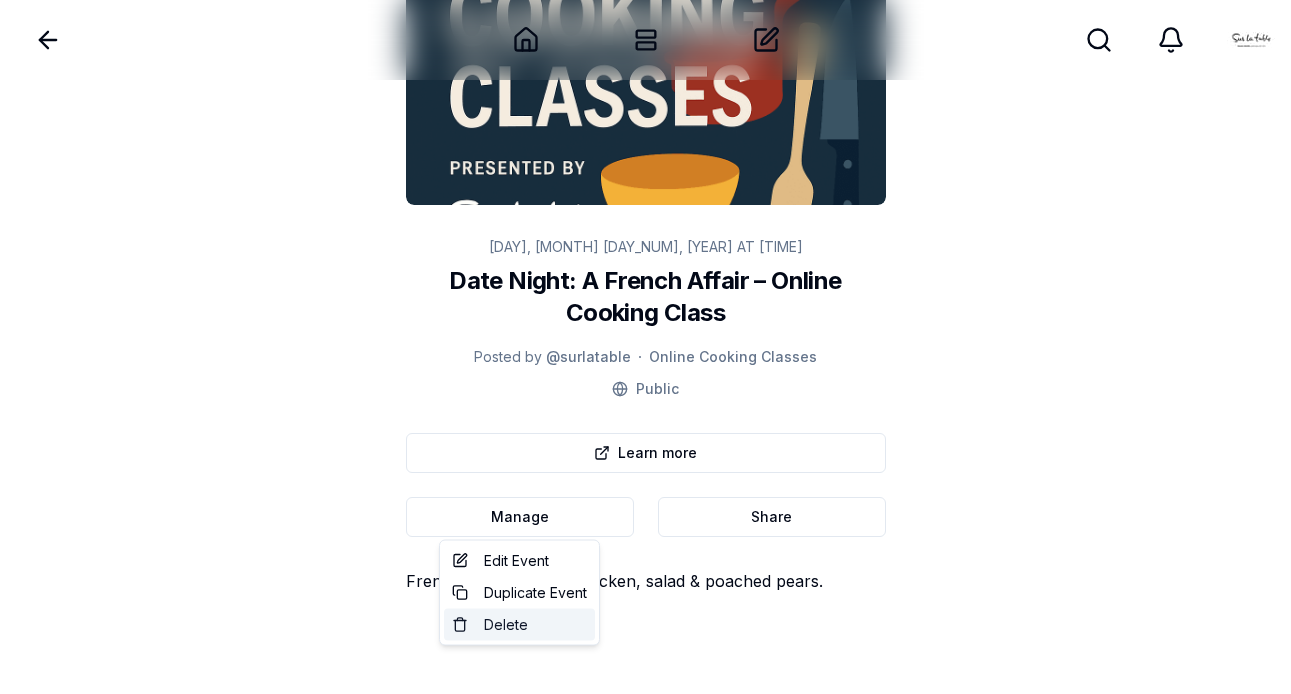 click on "Delete" at bounding box center [506, 625] 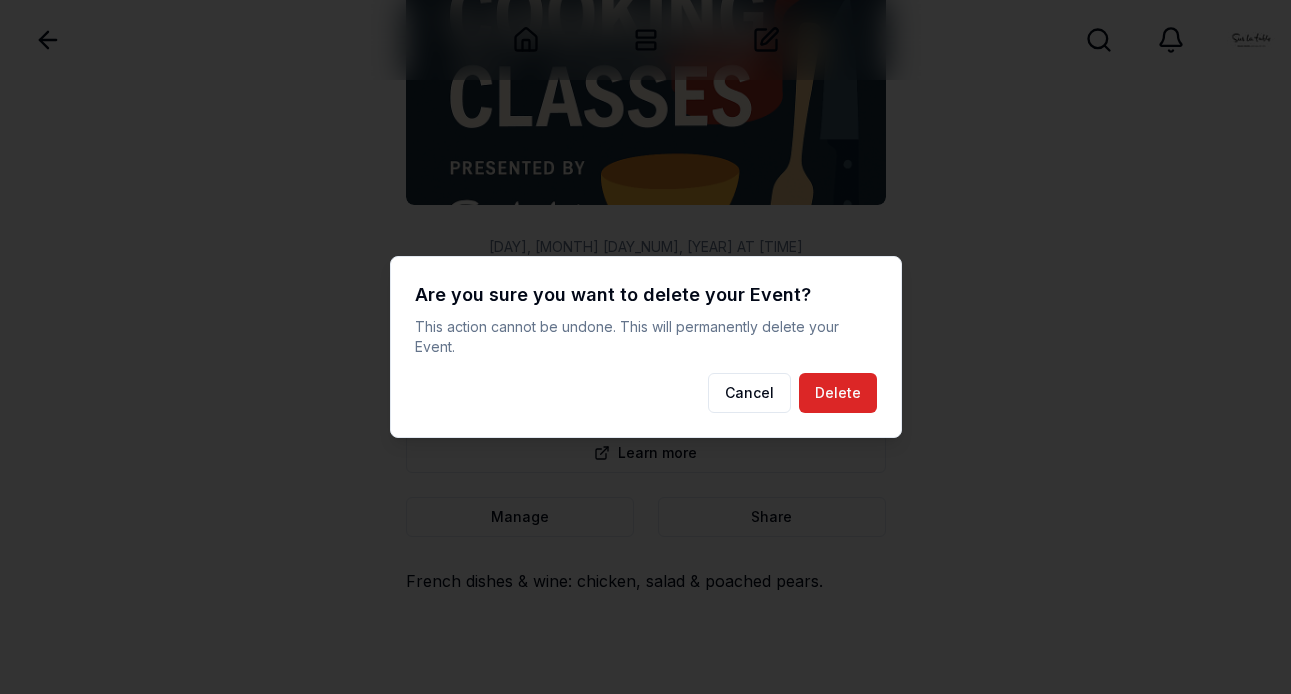 click on "Delete" at bounding box center [838, 393] 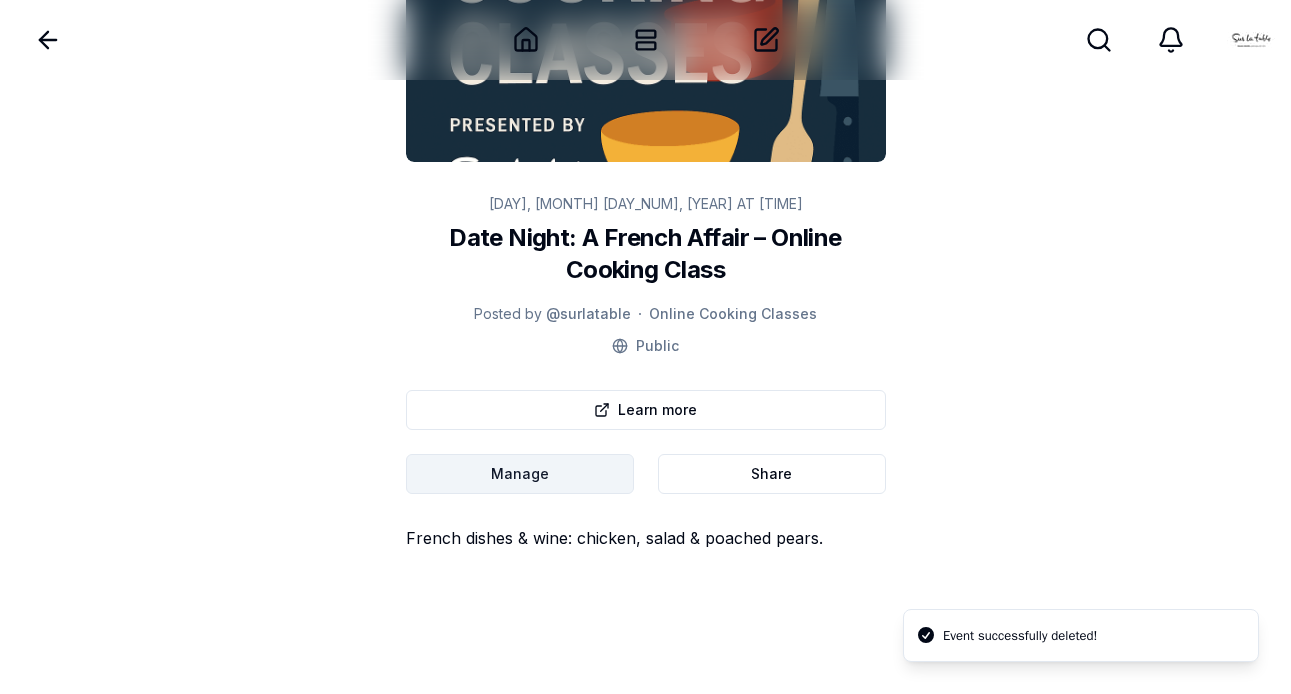scroll, scrollTop: 204, scrollLeft: 0, axis: vertical 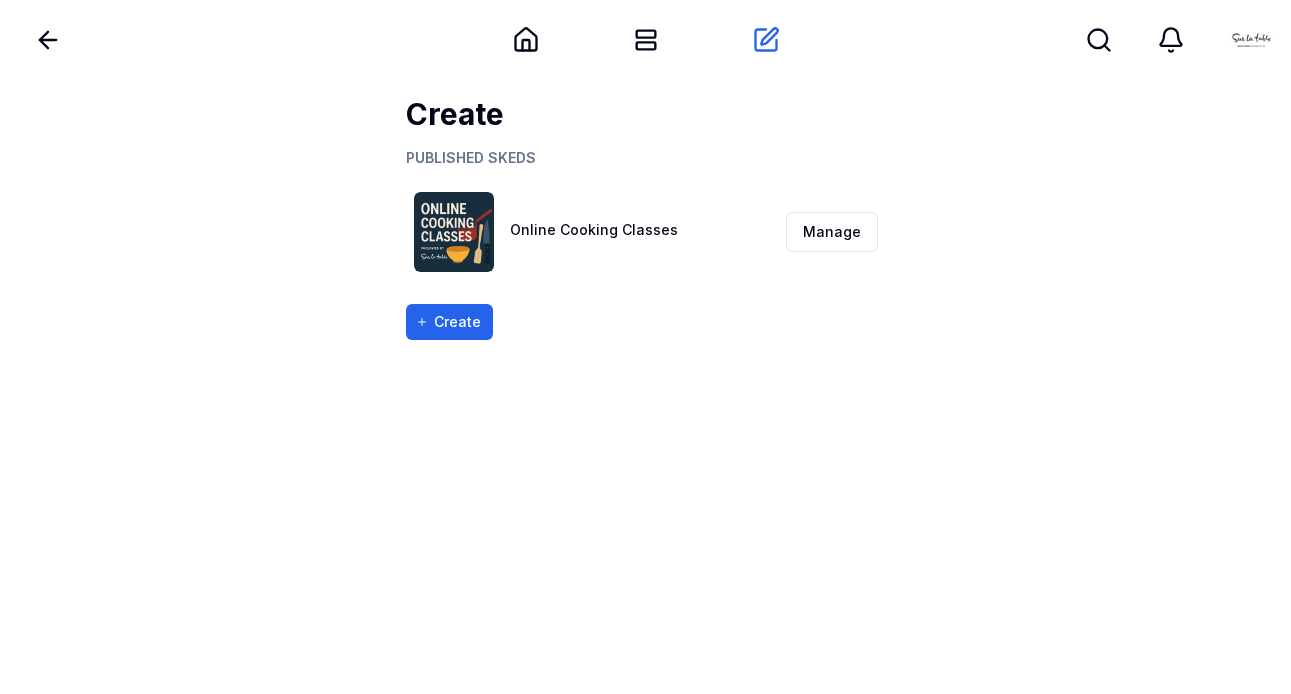 click on "Online Cooking Classes" at bounding box center [594, 229] 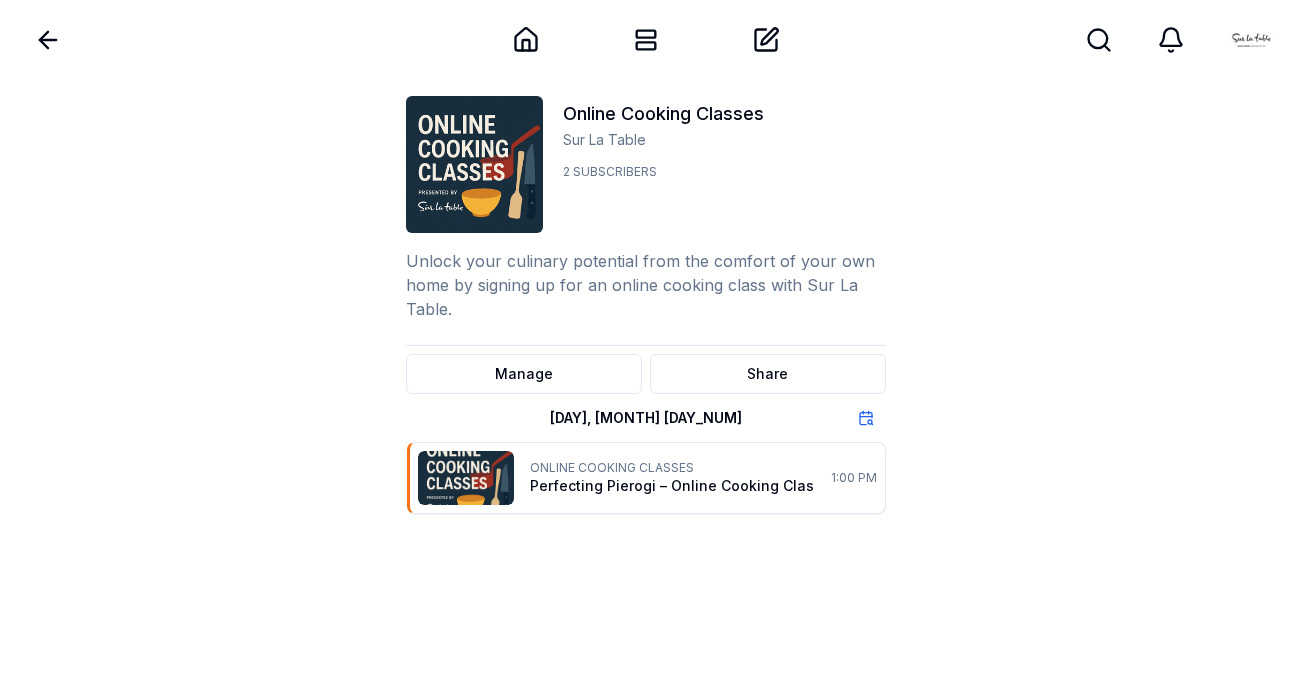 click on "ONLINE COOKING CLASSES" at bounding box center [676, 468] 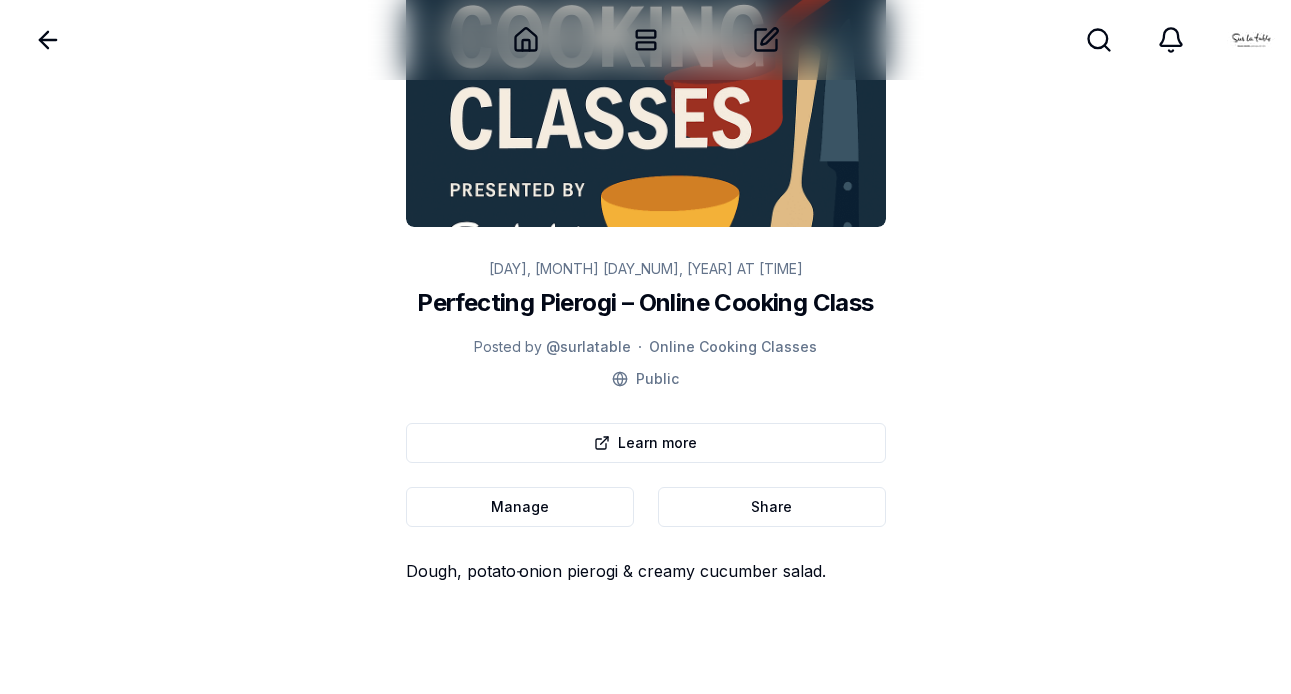 scroll, scrollTop: 172, scrollLeft: 0, axis: vertical 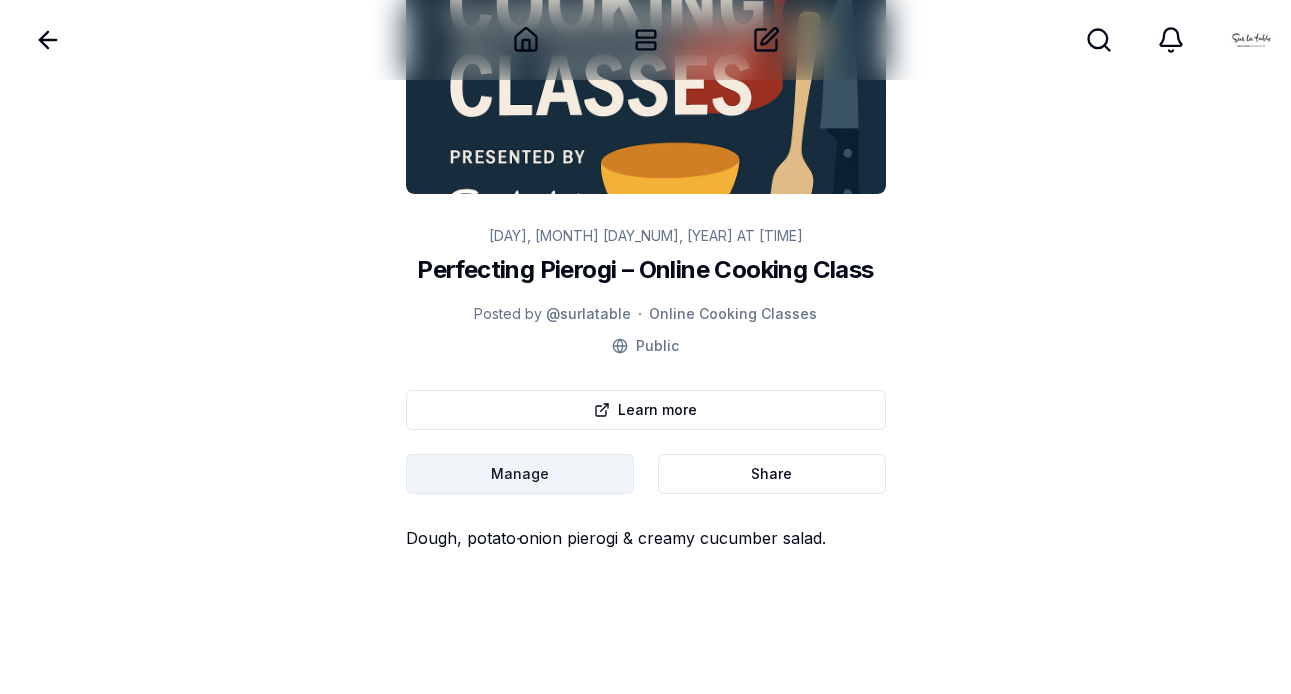 click on "Back Home My Sked Create Search Search [DAY], [MONTH] [DAY_NUM], [YEAR] AT [TIME] Perfecting Pierogi – Online Cooking Class Posted by   @[PERSON] Online Cooking Classes  Public Learn more Manage Share Dough, potato‑onion pierogi & creamy cucumber salad." at bounding box center (645, 261) 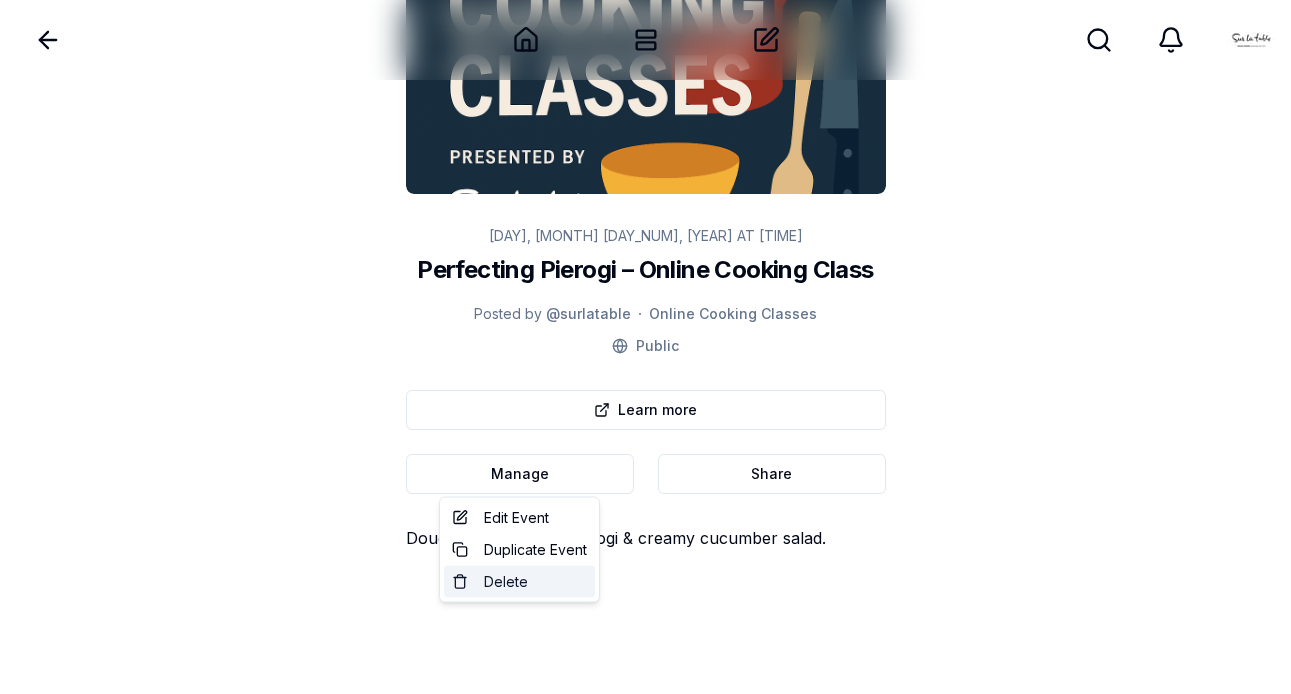 click on "Delete" at bounding box center (506, 582) 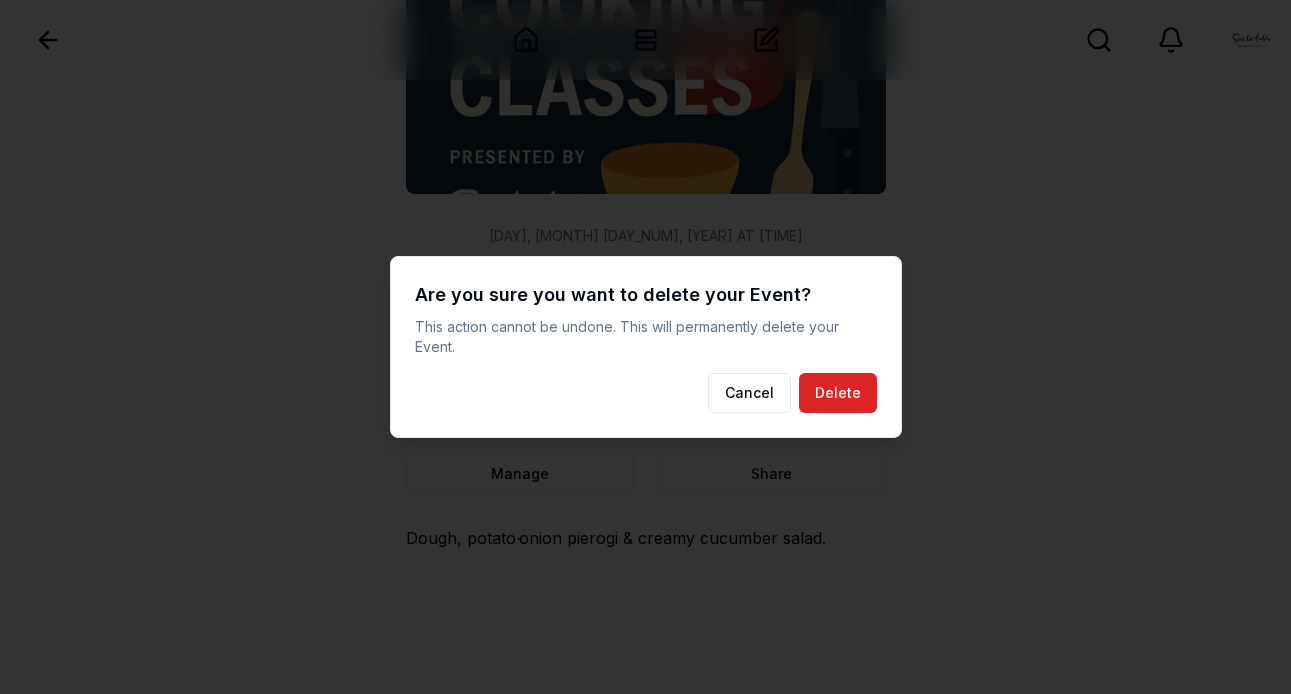 click on "Delete" at bounding box center [838, 393] 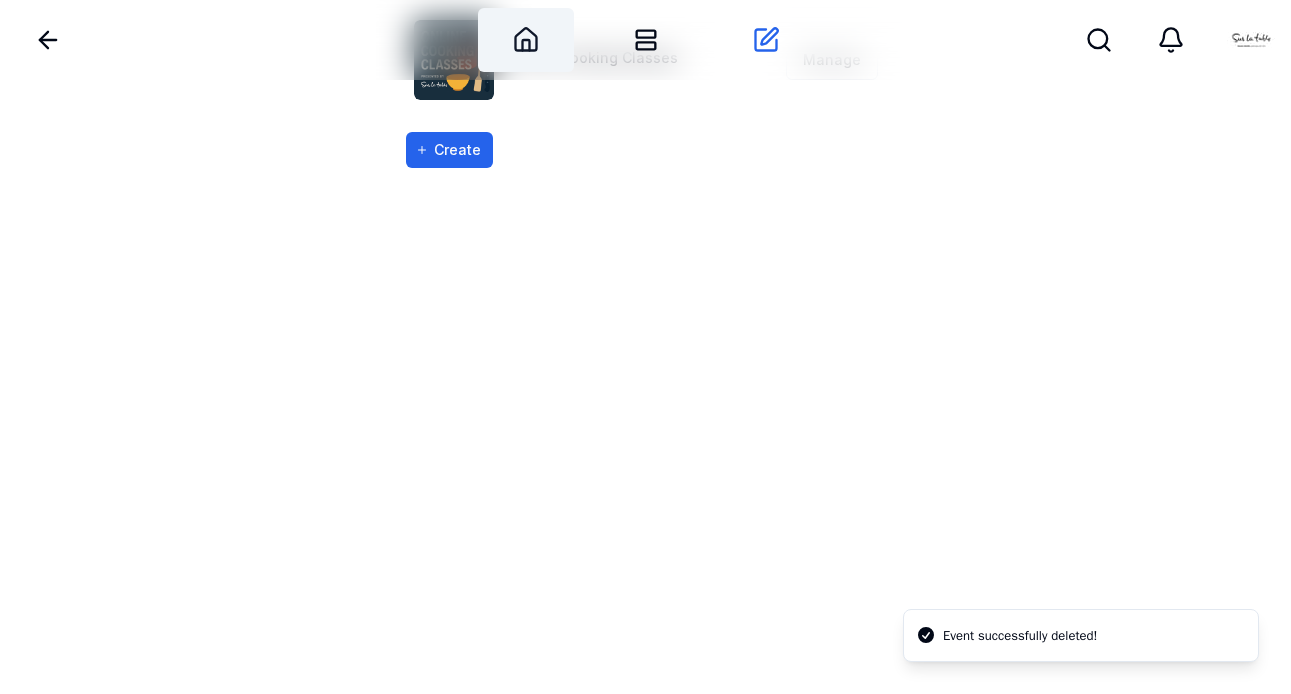 scroll, scrollTop: 0, scrollLeft: 0, axis: both 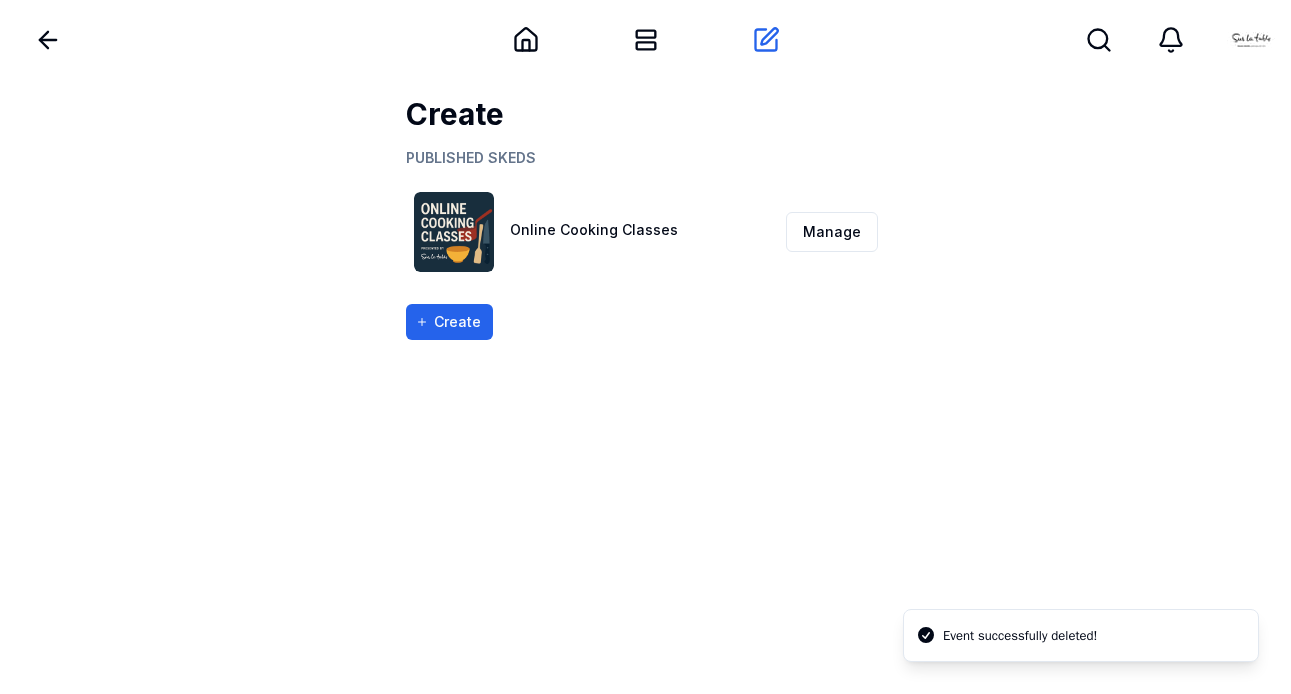 click on "Online Cooking Classes" at bounding box center [594, 229] 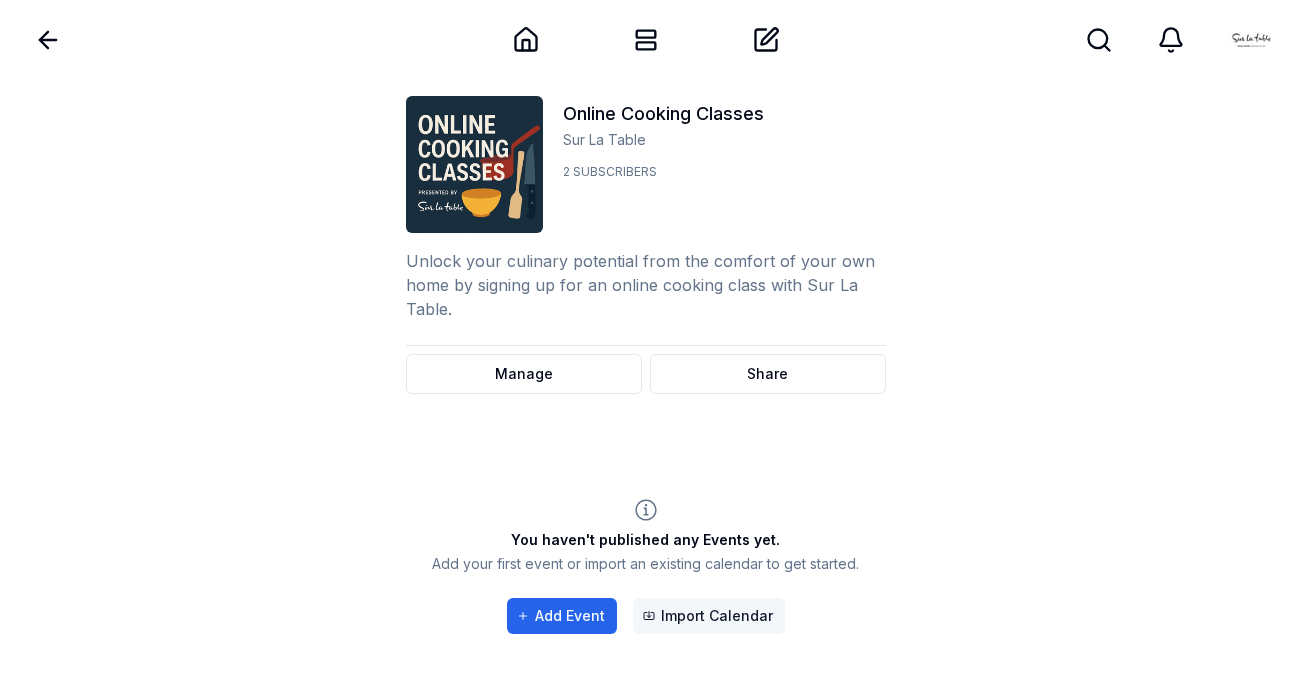 click on "Import Calendar" at bounding box center [709, 616] 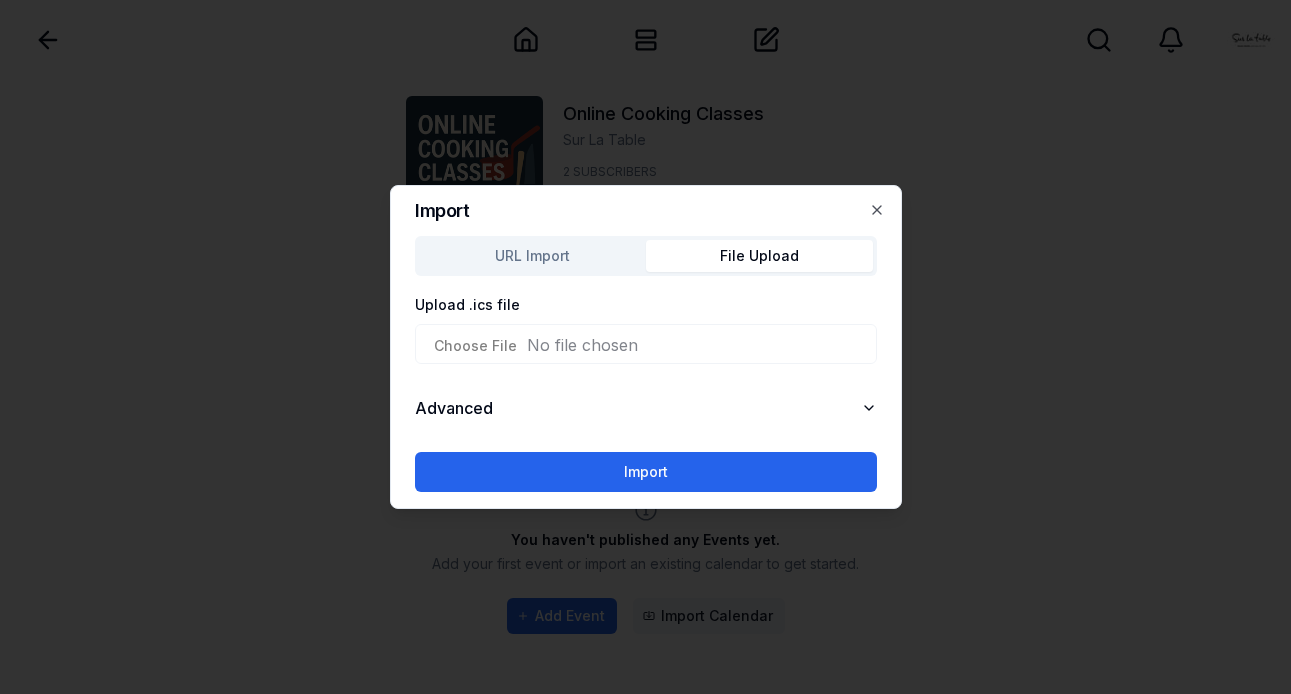 click on "Back Home My Sked Create Search Search Online Cooking Classes Sur La Table 2   subscribers Unlock your culinary potential from the comfort of your own home by signing up for an online cooking class with Sur La Table. Manage Share You haven't published any Events yet. Add your first event or import an existing calendar to get started. Add Event Import Calendar Import URL Import File Upload Upload .ics file Advanced Import Close" at bounding box center (645, 387) 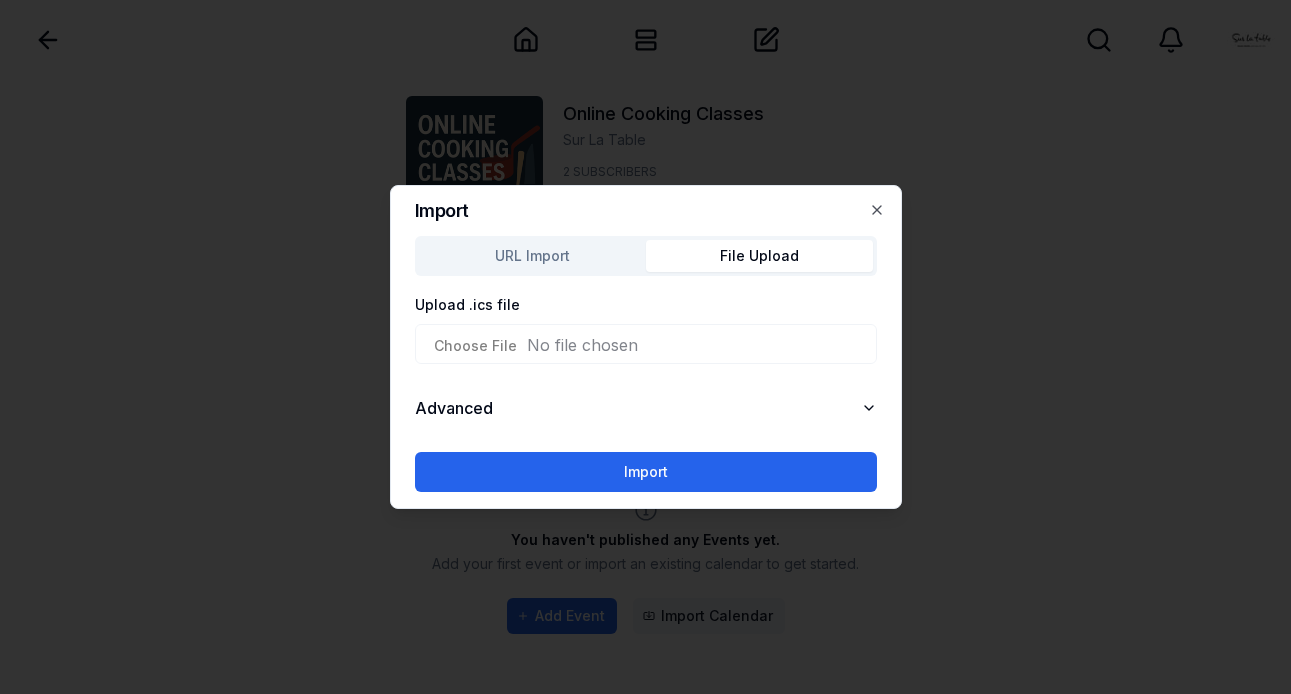 type on "**********" 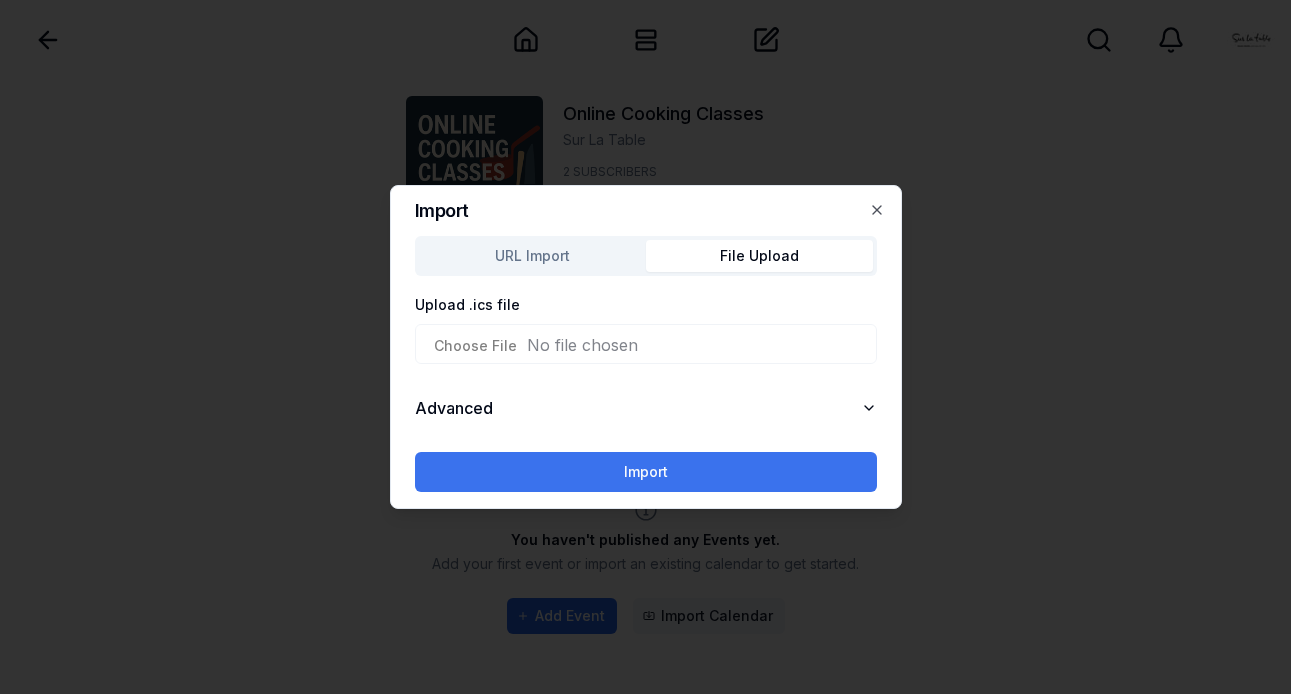 click on "Import" at bounding box center (646, 472) 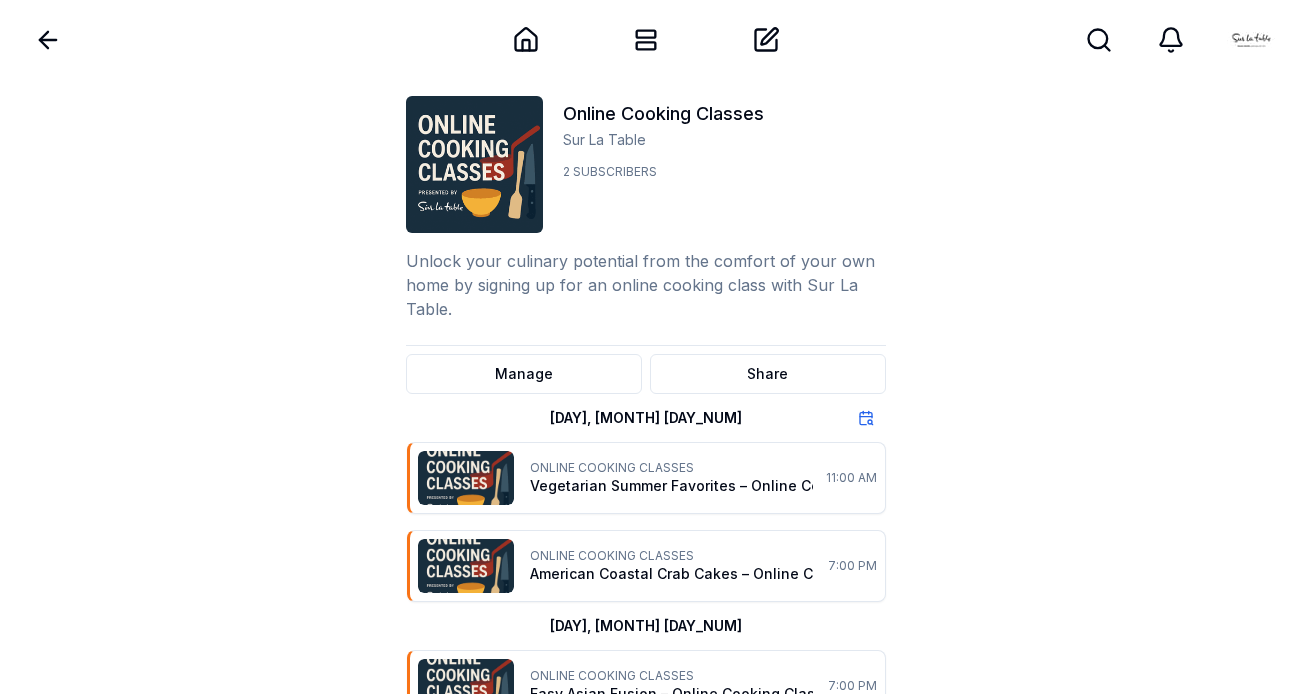 scroll, scrollTop: 0, scrollLeft: 0, axis: both 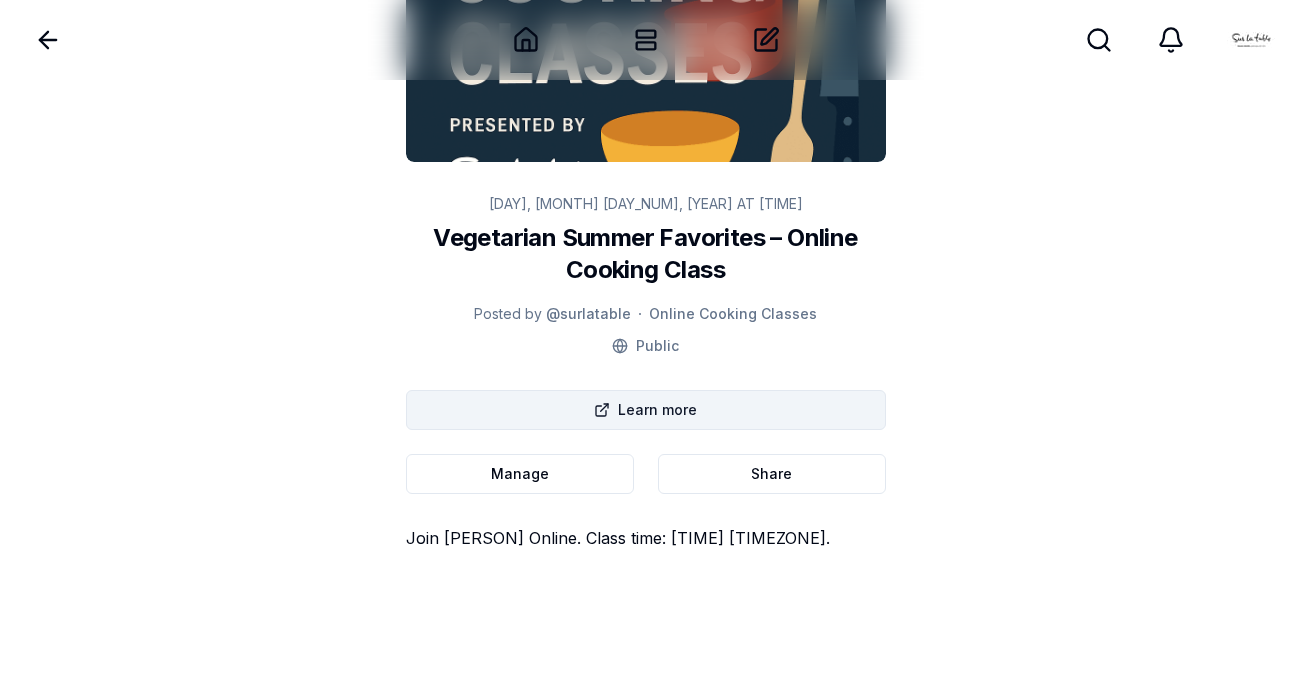 click on "Learn more" at bounding box center [646, 410] 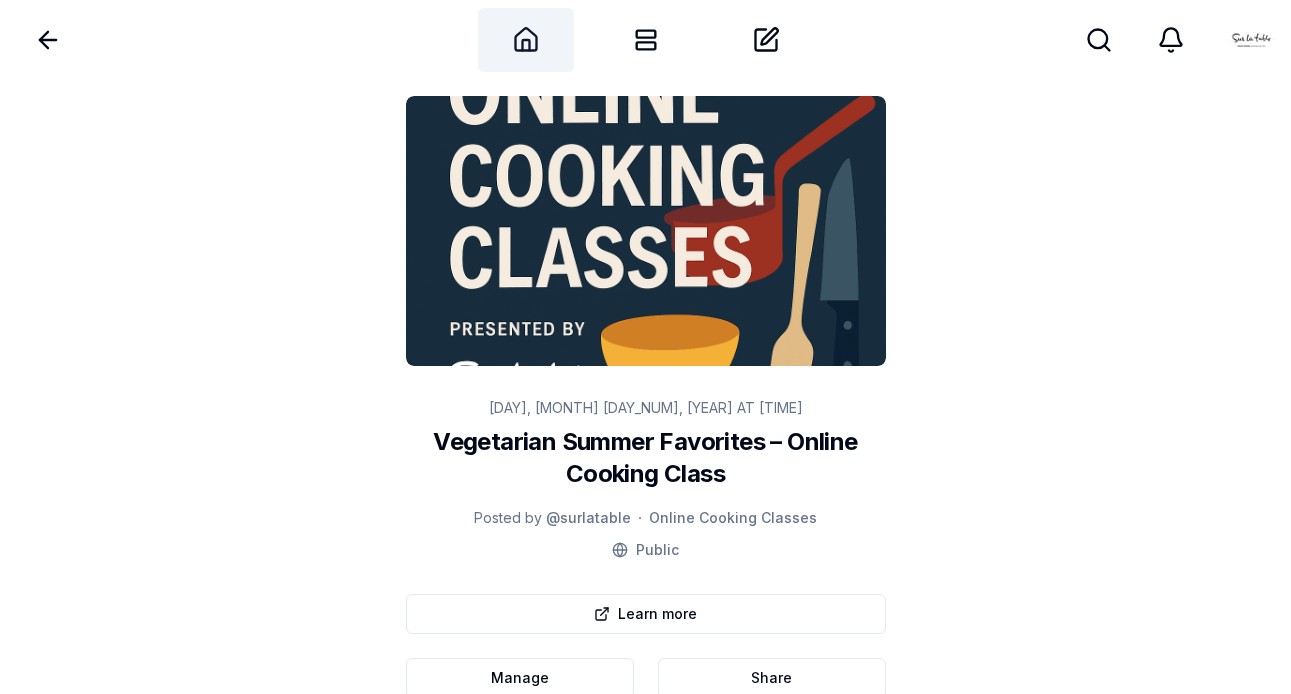 scroll, scrollTop: 0, scrollLeft: 0, axis: both 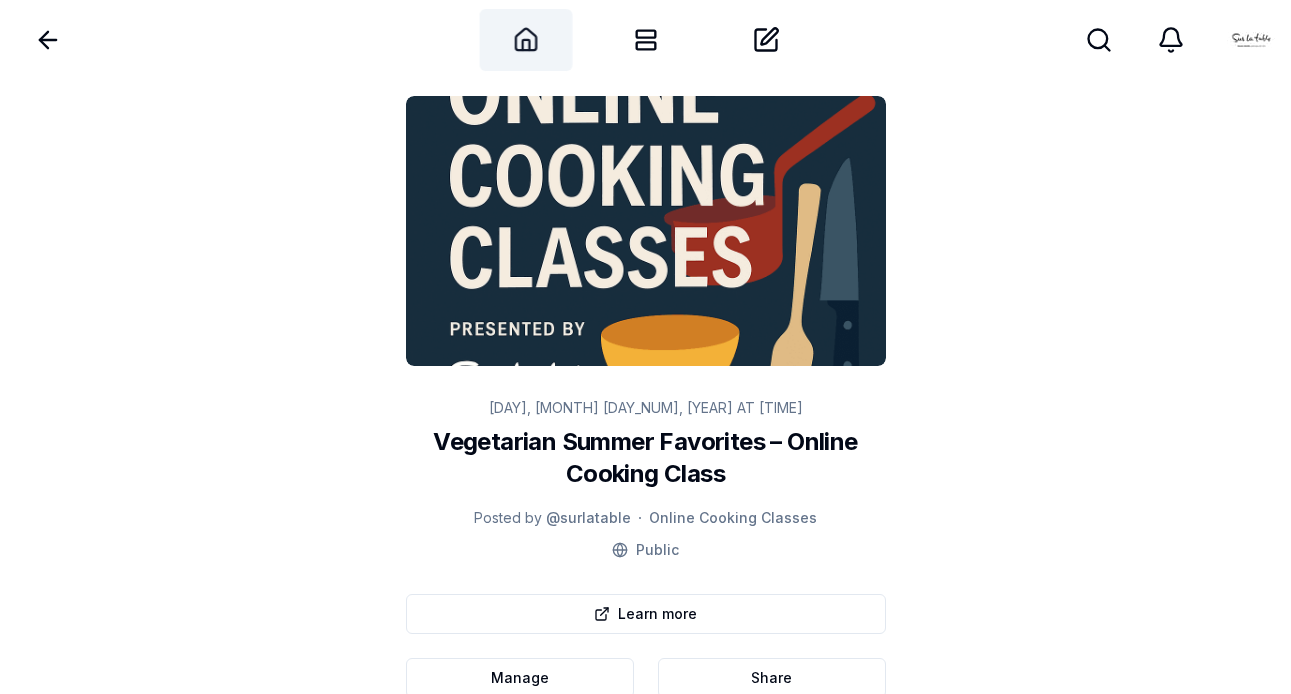 click 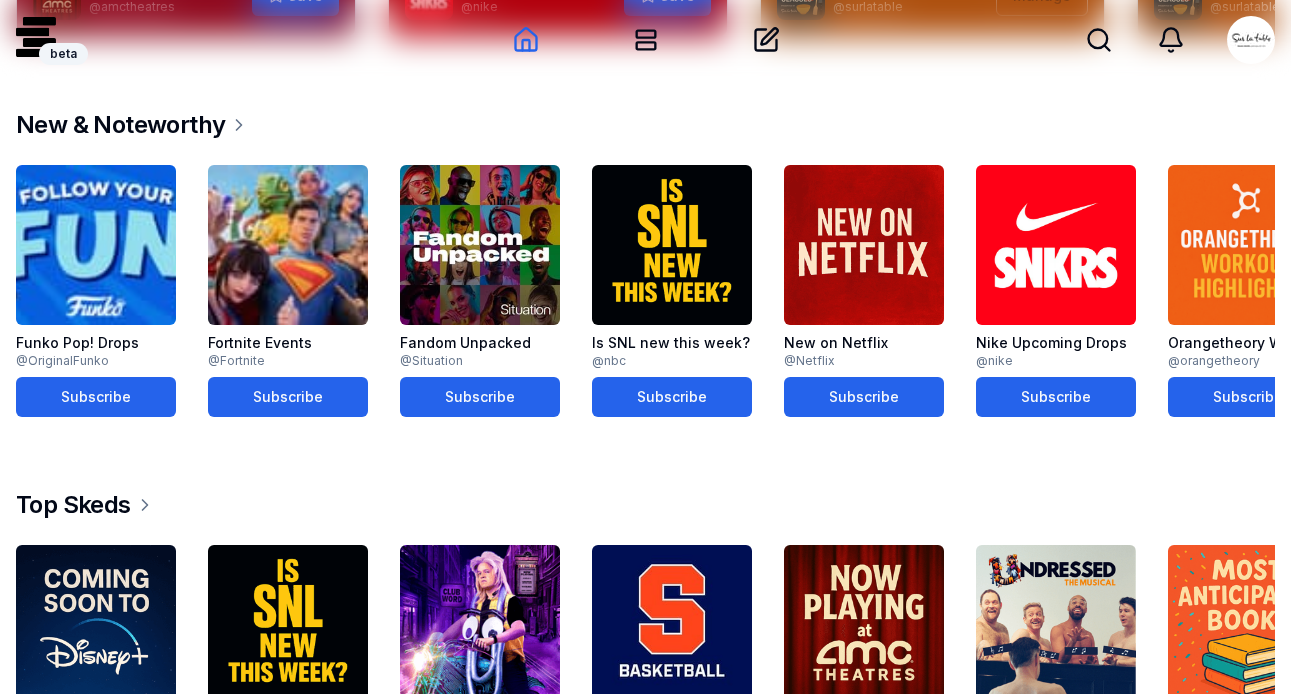 scroll, scrollTop: 526, scrollLeft: 0, axis: vertical 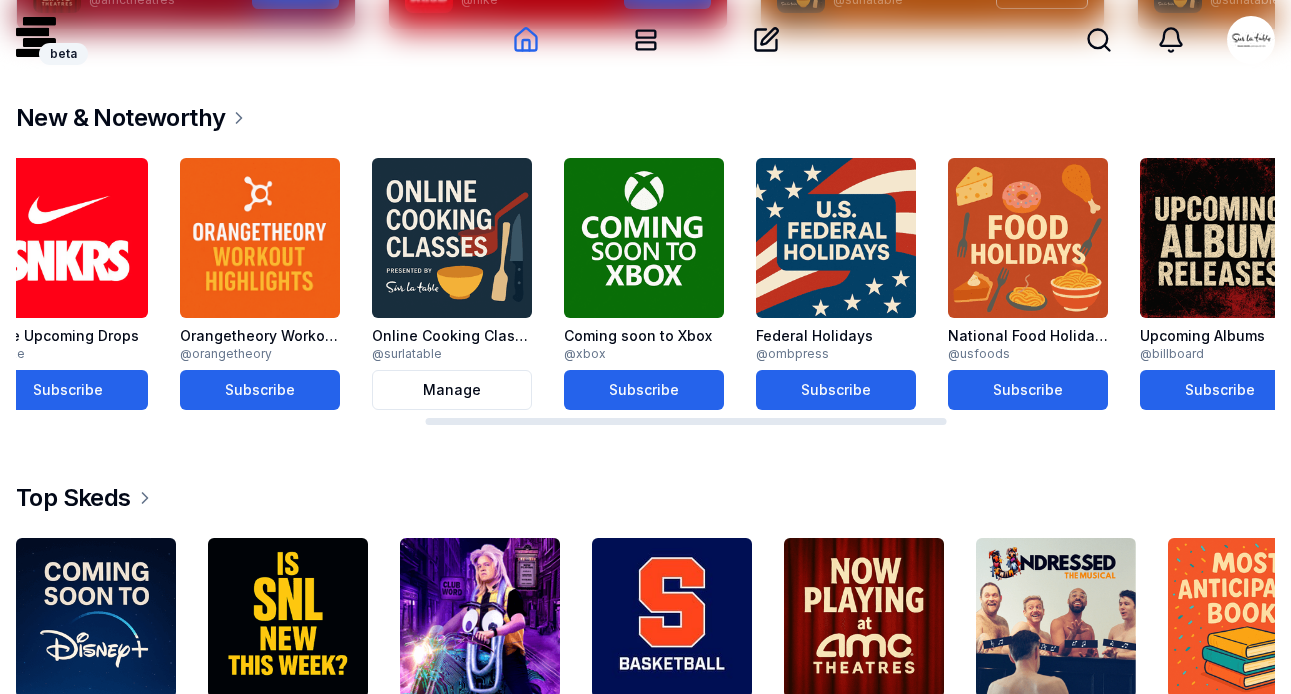 click on "Coming soon to Xbox" at bounding box center (644, 336) 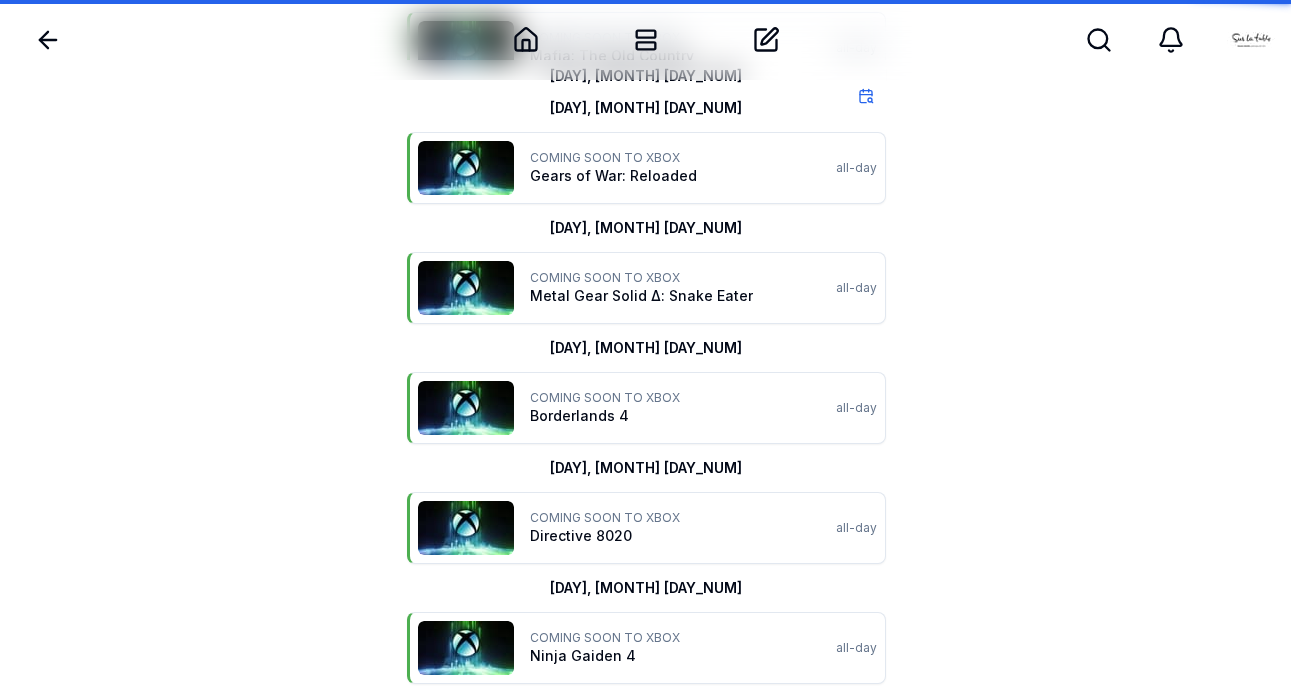 scroll, scrollTop: 0, scrollLeft: 0, axis: both 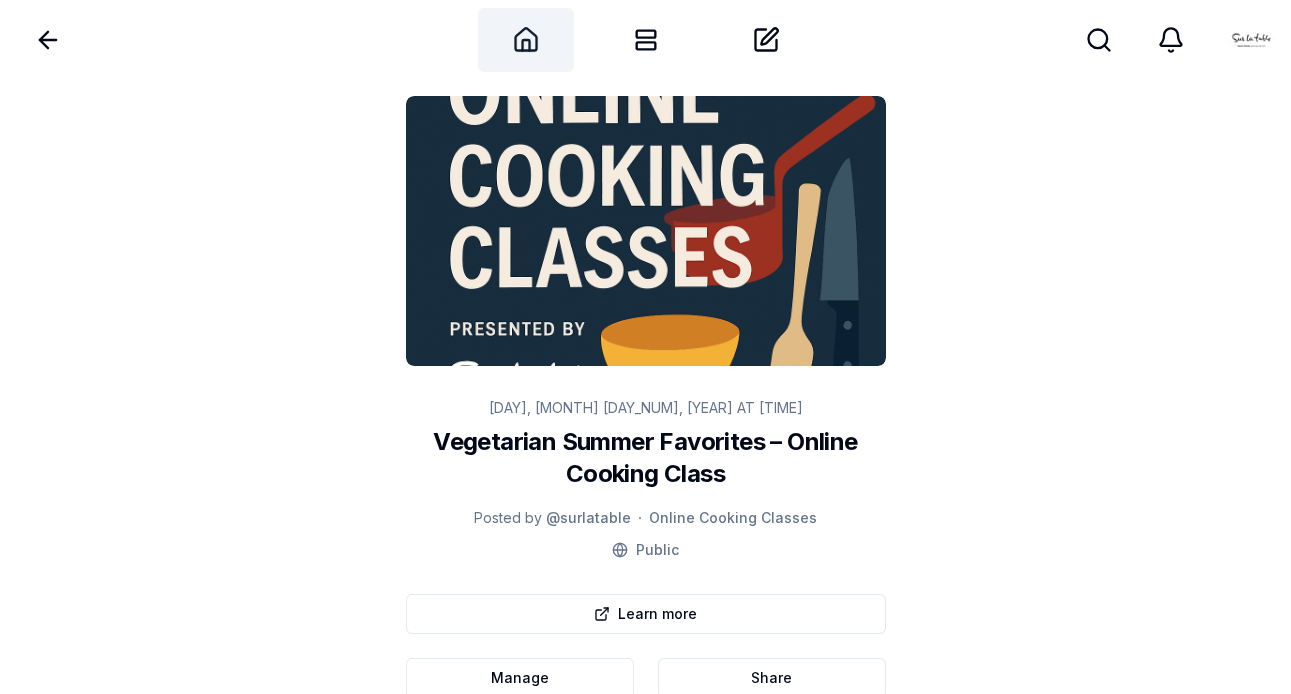 click 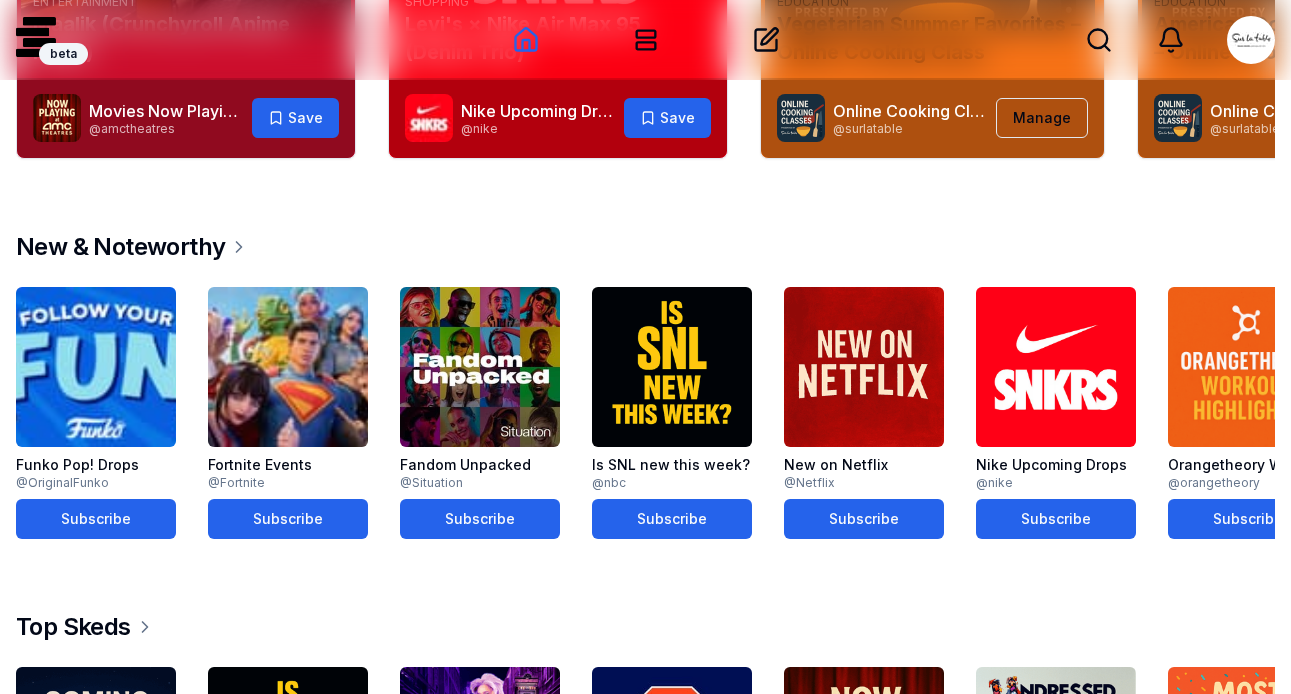 scroll, scrollTop: 429, scrollLeft: 0, axis: vertical 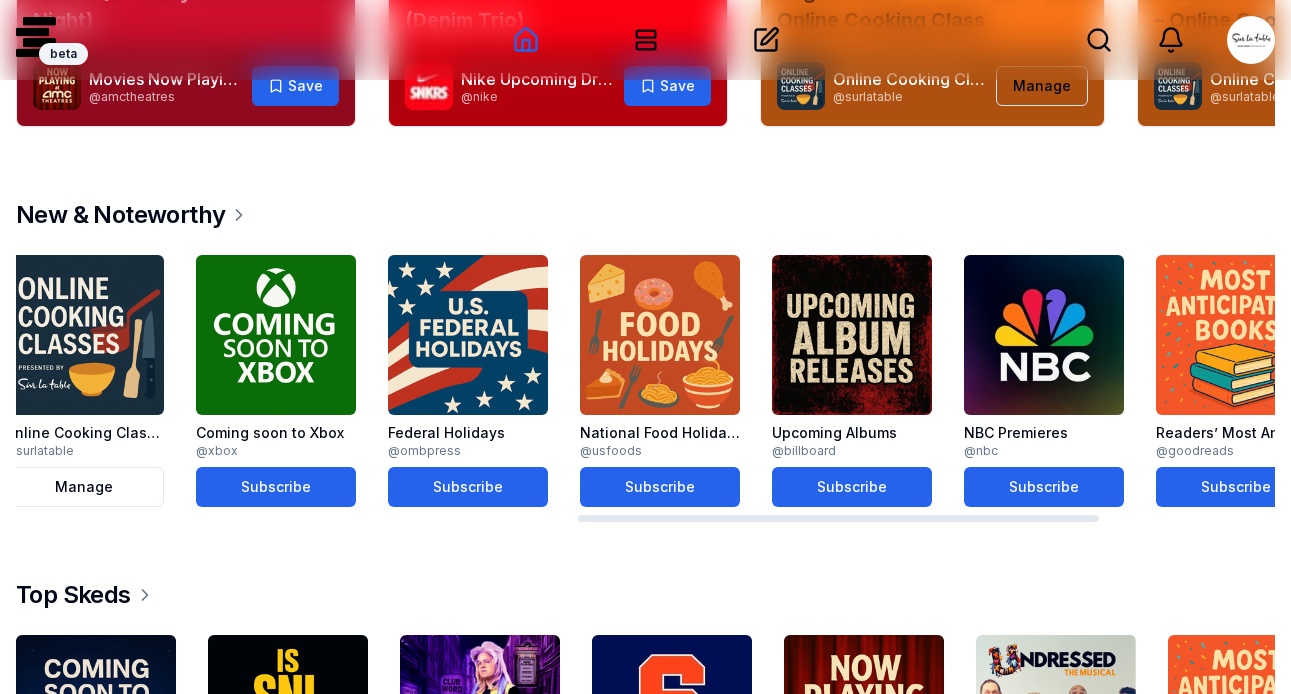 click on "National Food Holidays" at bounding box center (660, 433) 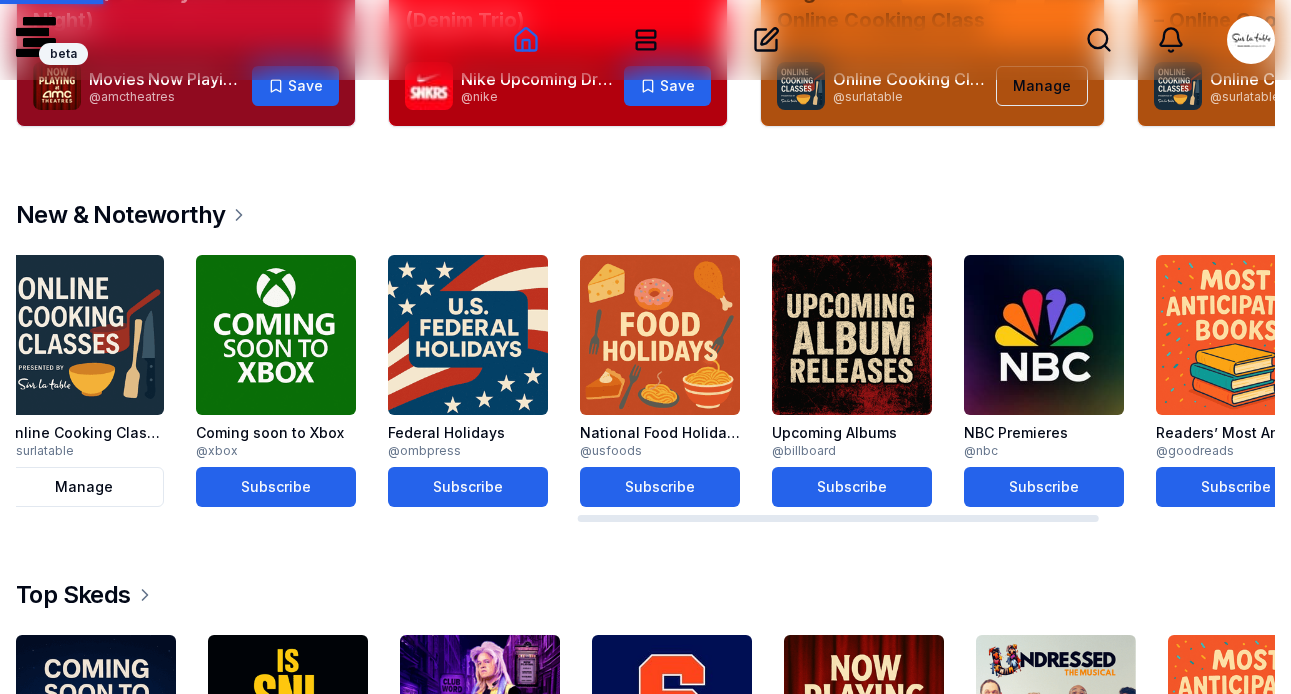 scroll, scrollTop: 0, scrollLeft: 0, axis: both 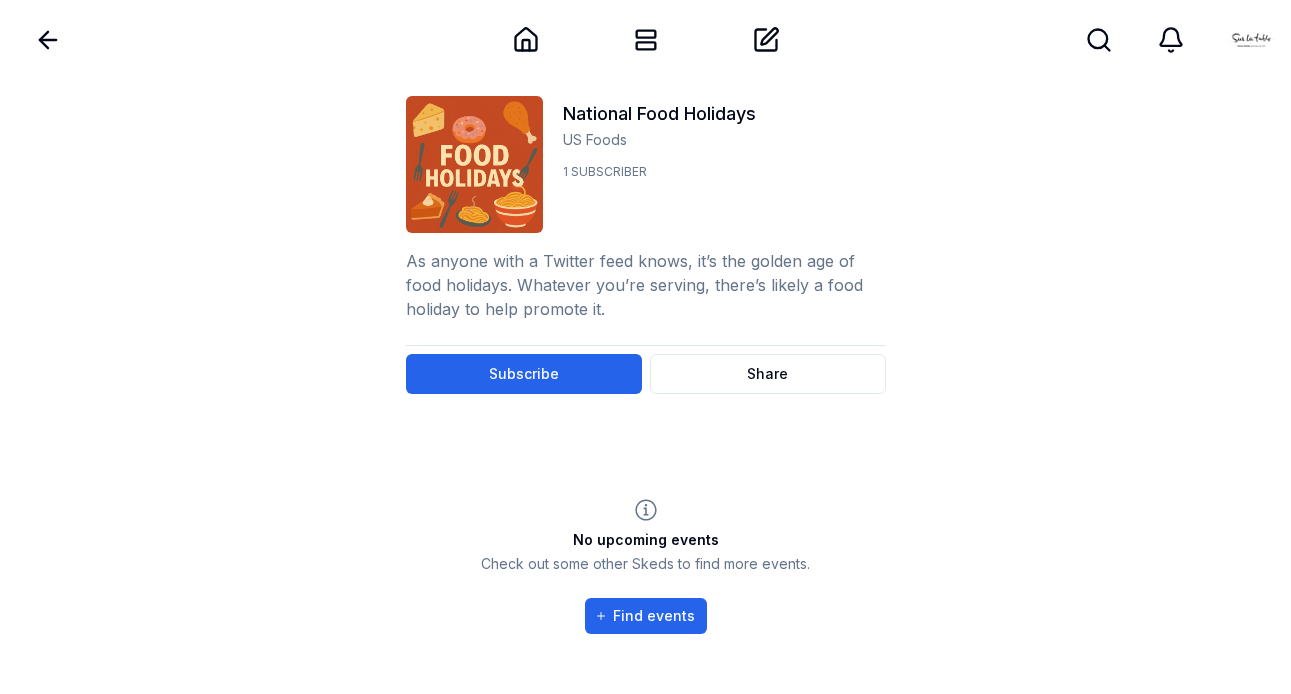 click at bounding box center (1251, 40) 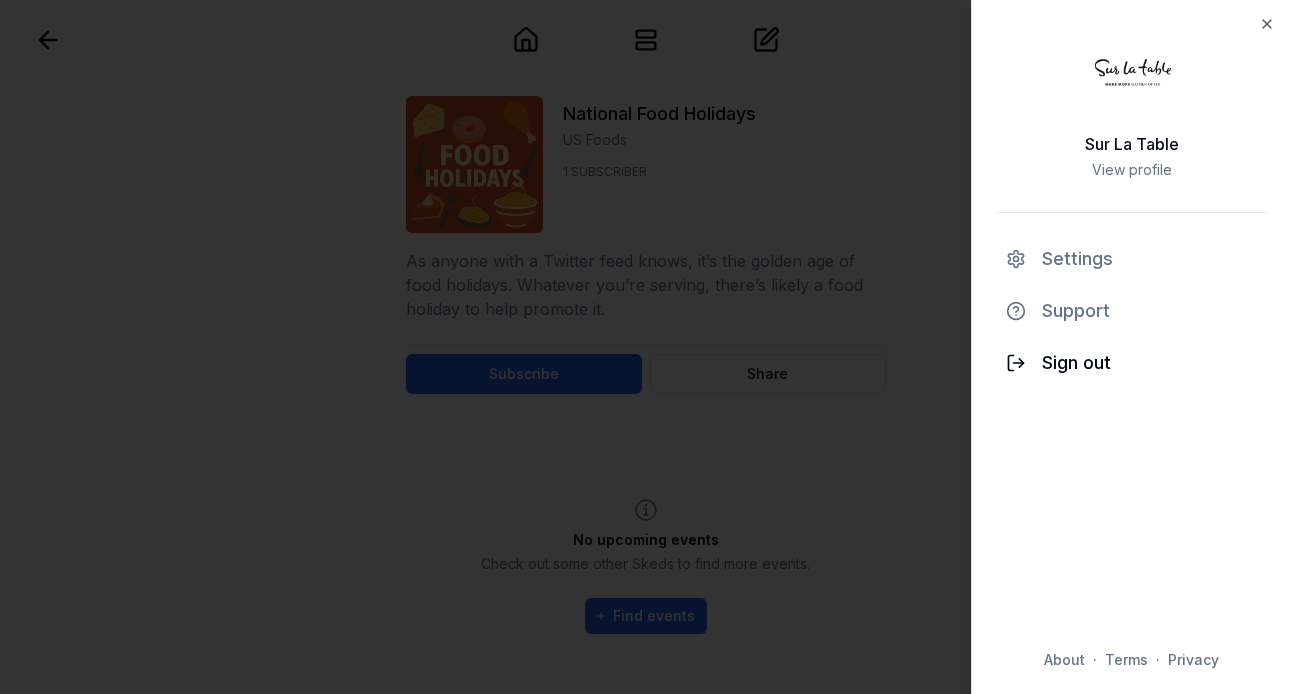 click on "Sign out" at bounding box center [1131, 363] 